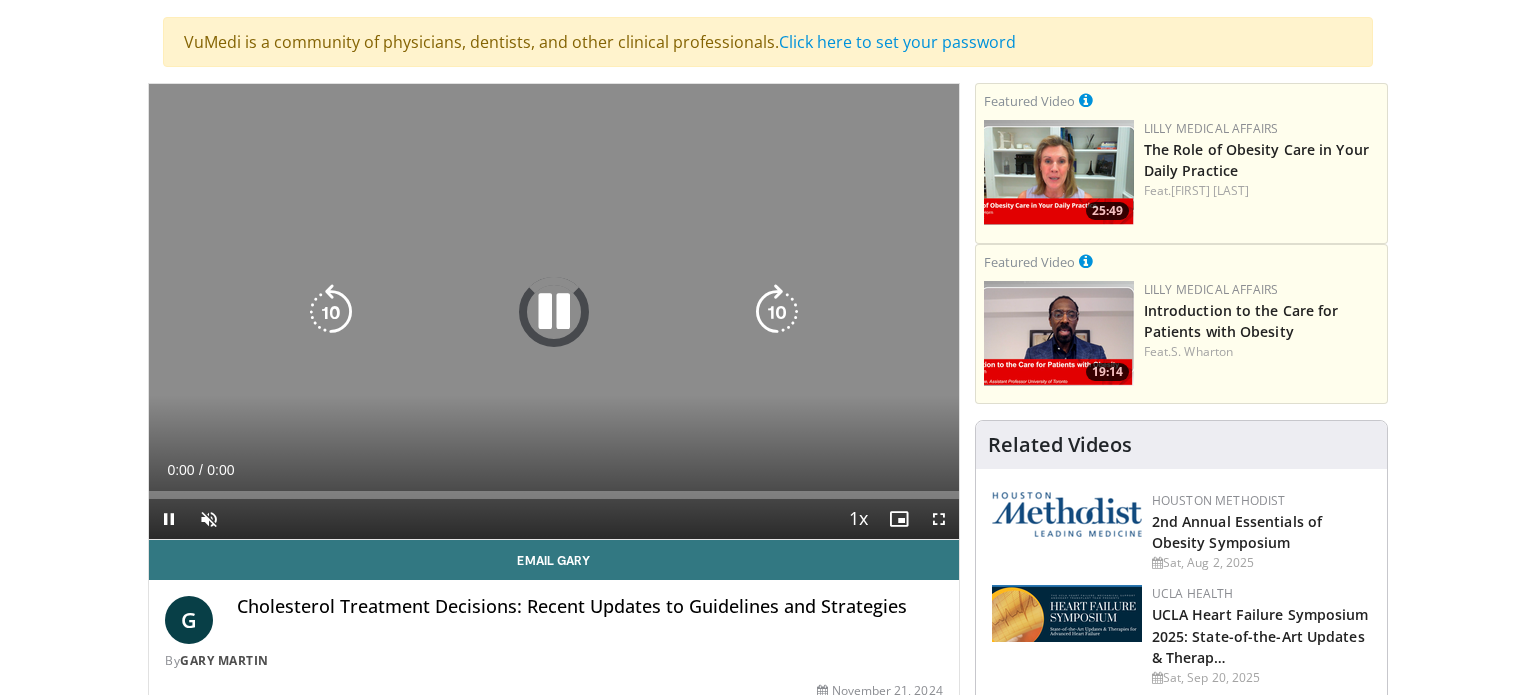 scroll, scrollTop: 154, scrollLeft: 0, axis: vertical 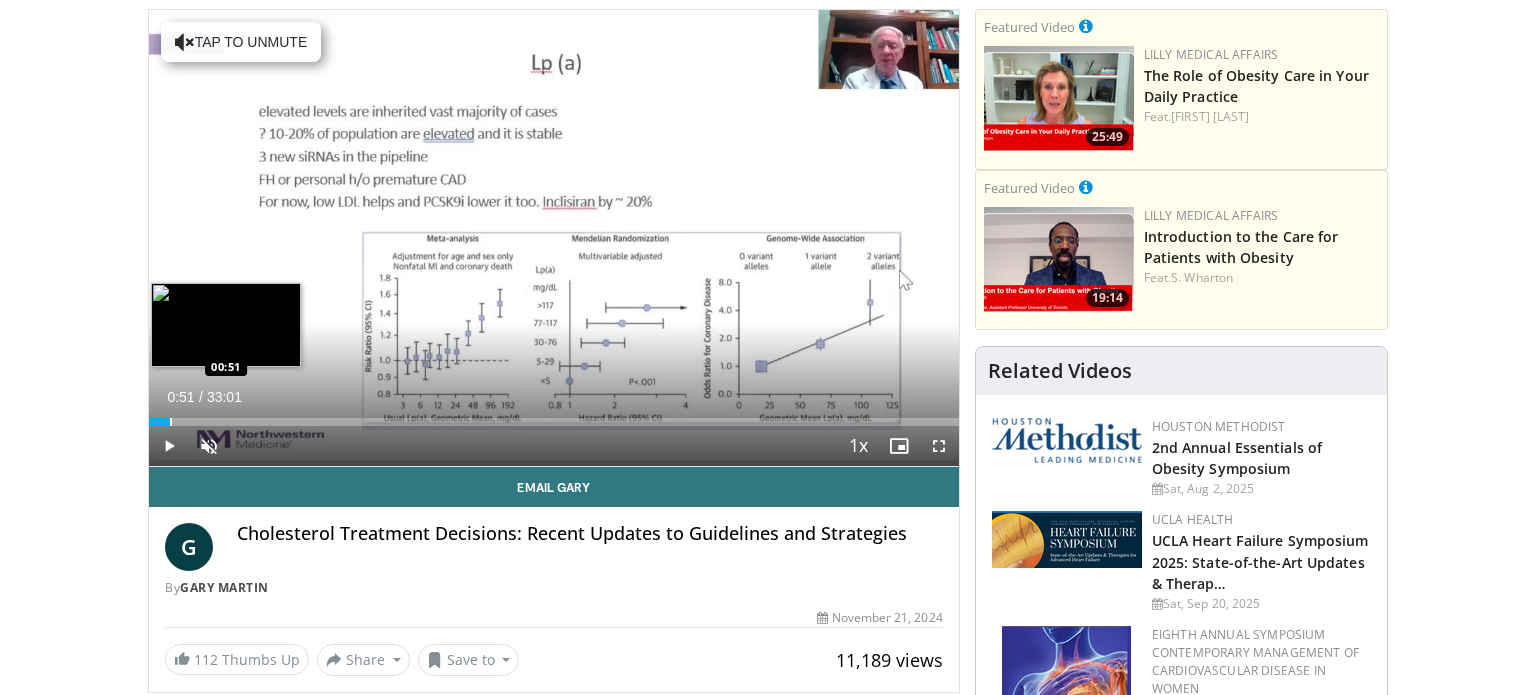 click at bounding box center (171, 422) 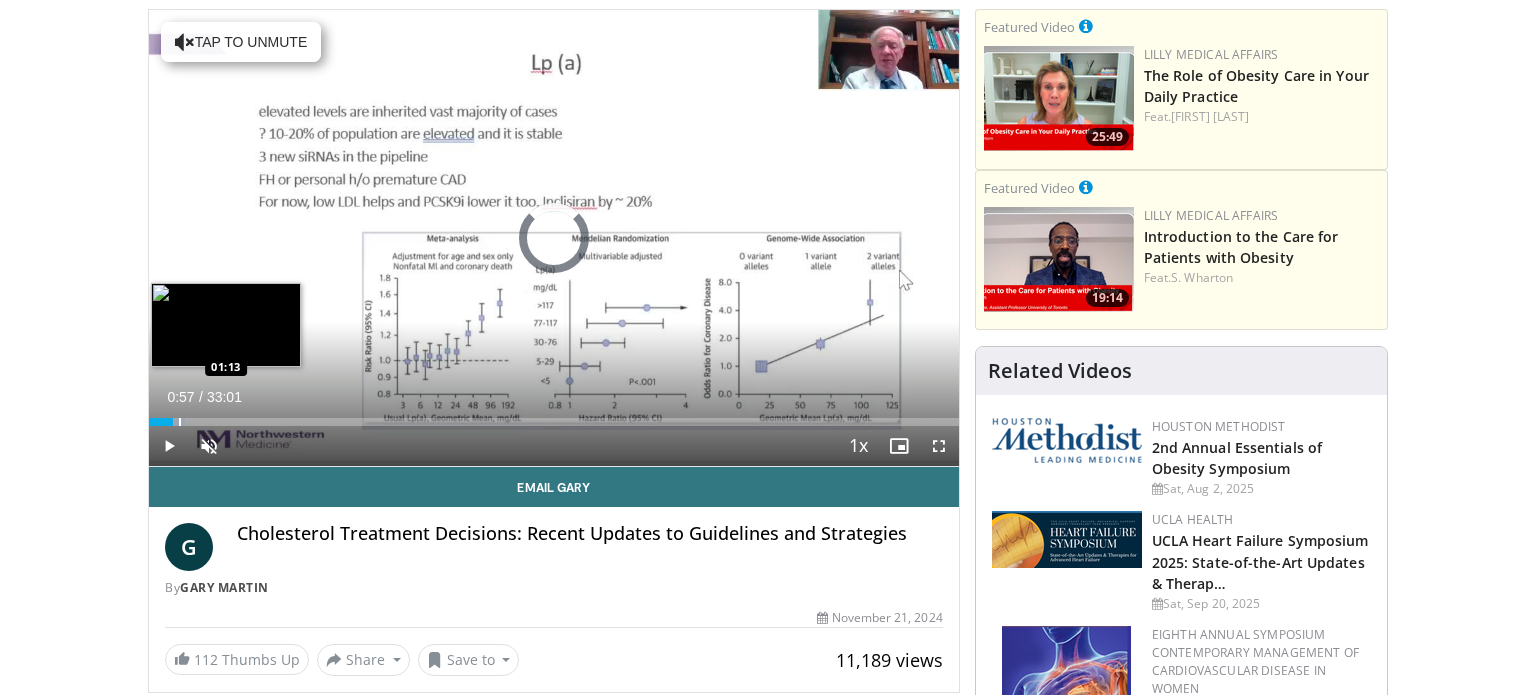 click at bounding box center (172, 422) 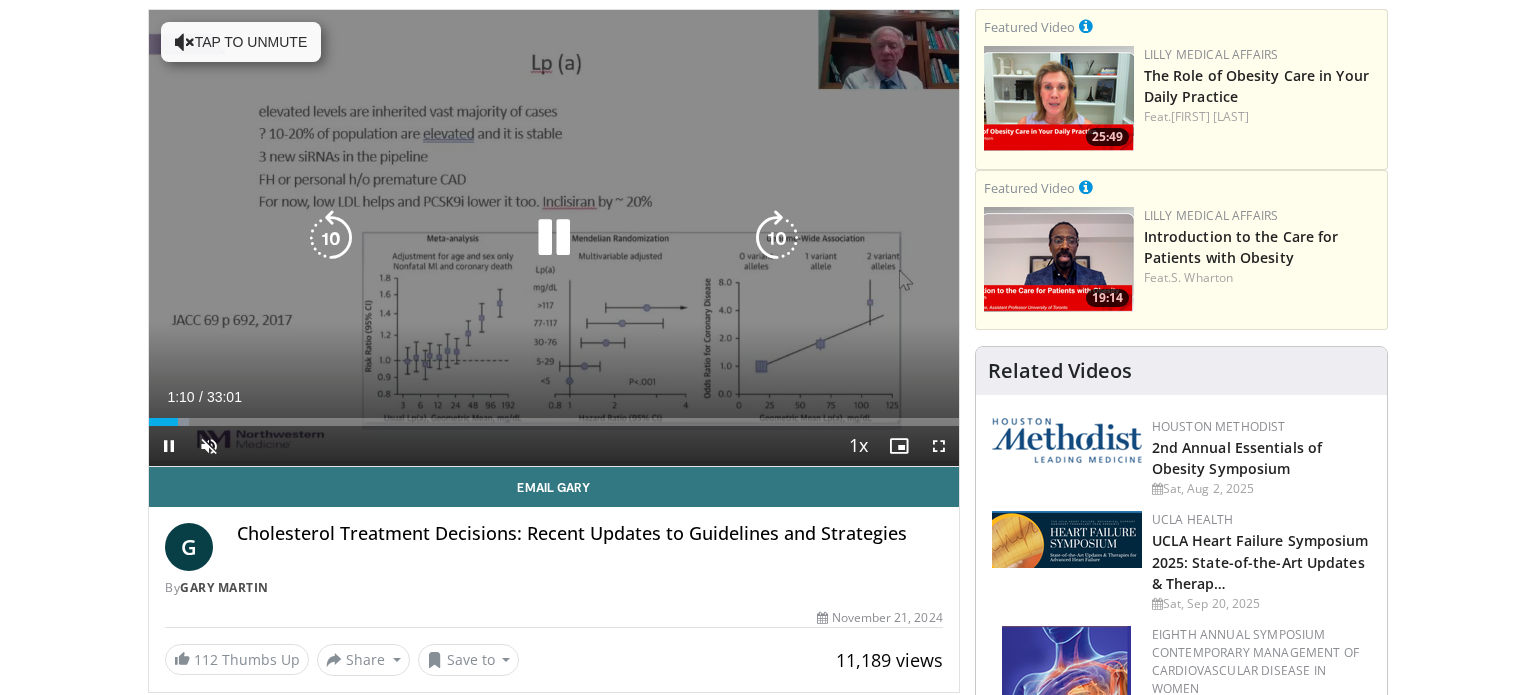 click at bounding box center (777, 238) 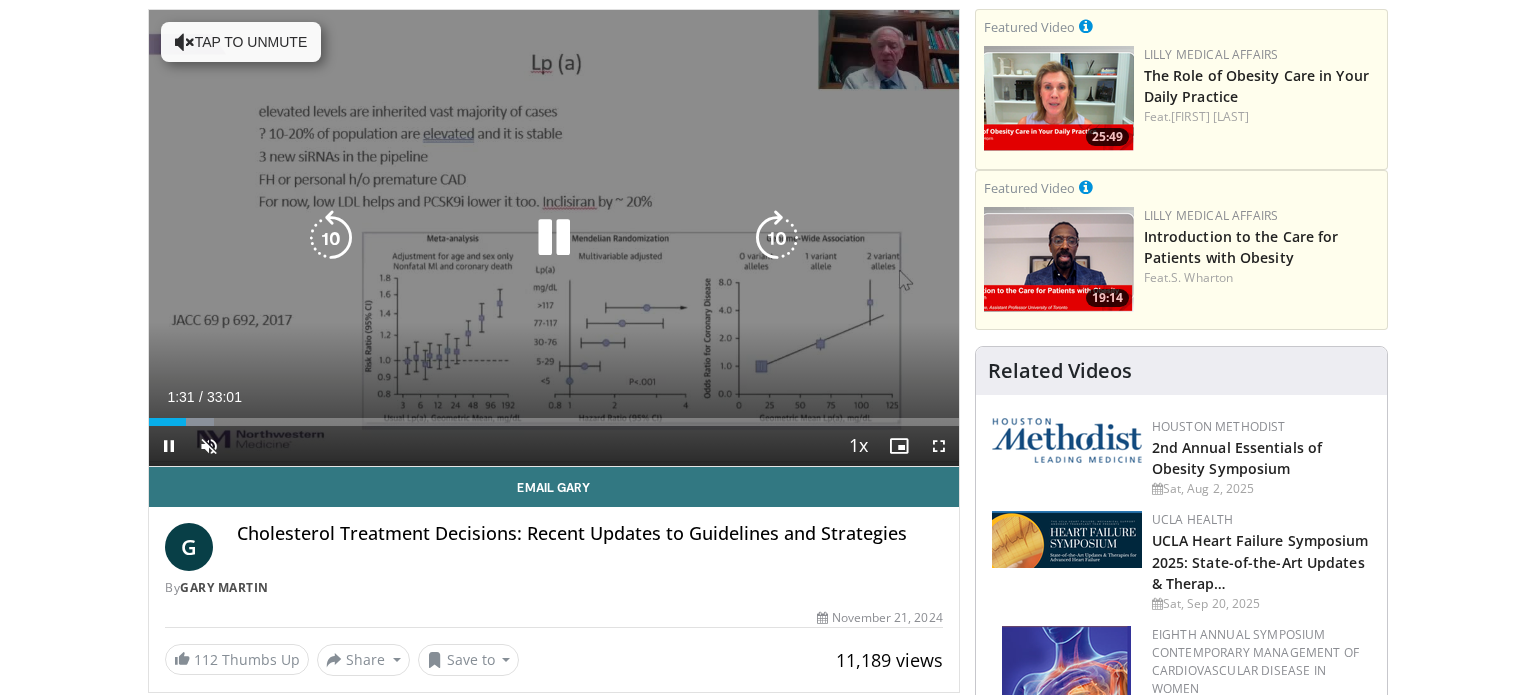 click at bounding box center [777, 238] 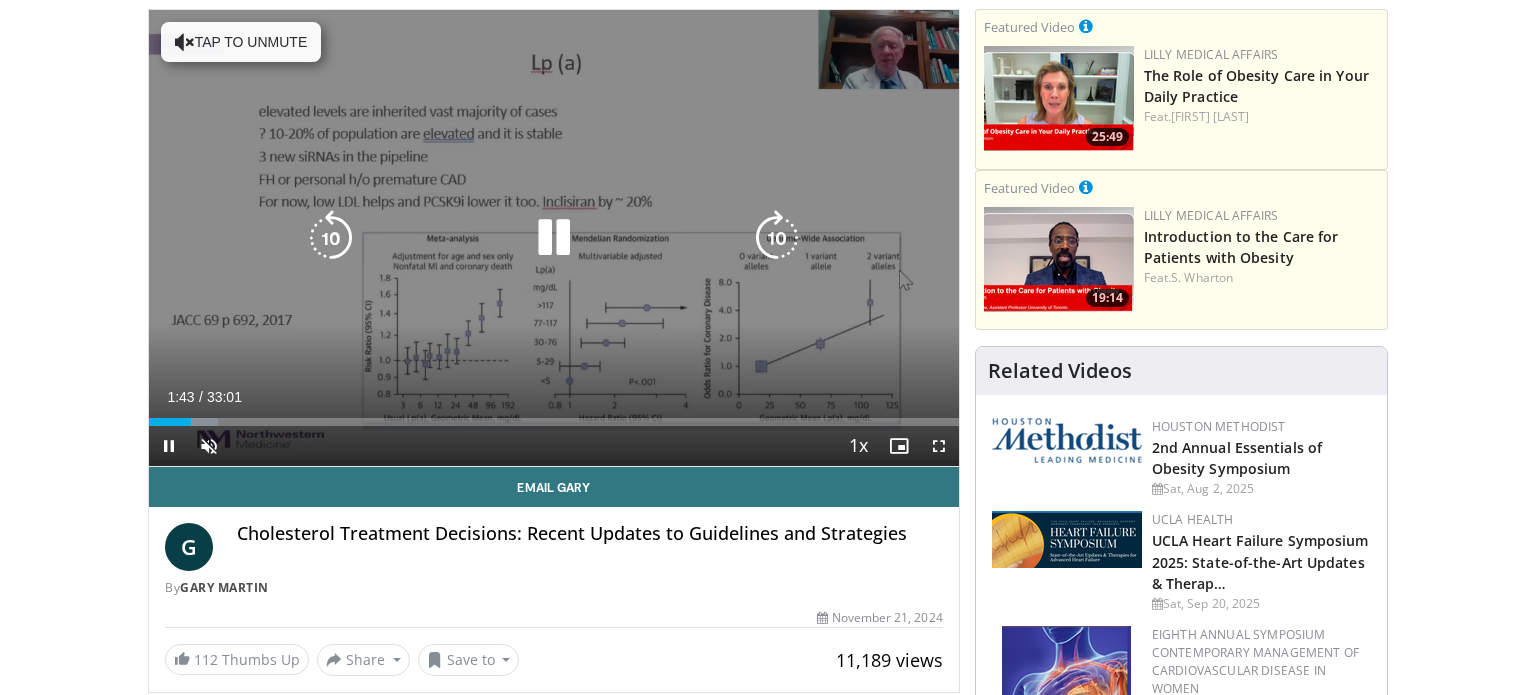 click at bounding box center (777, 238) 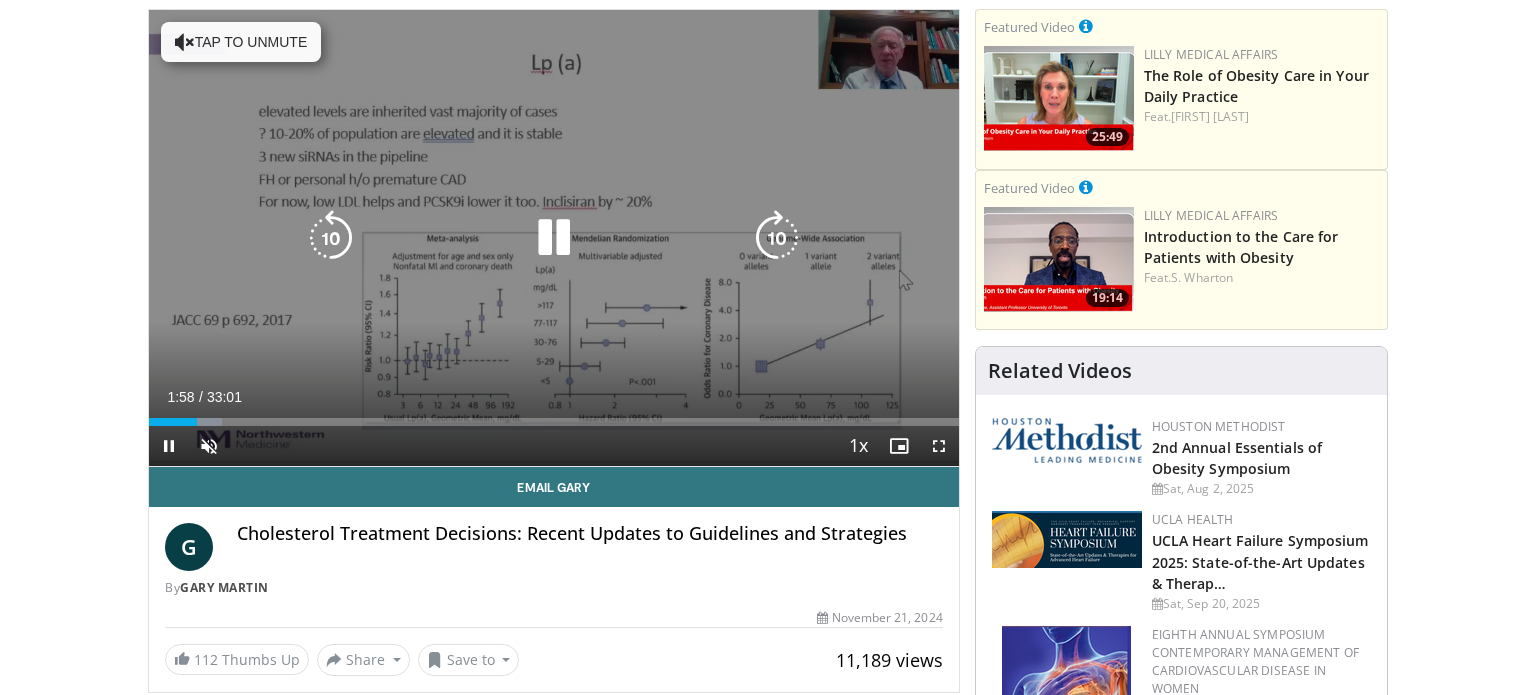 click at bounding box center (777, 238) 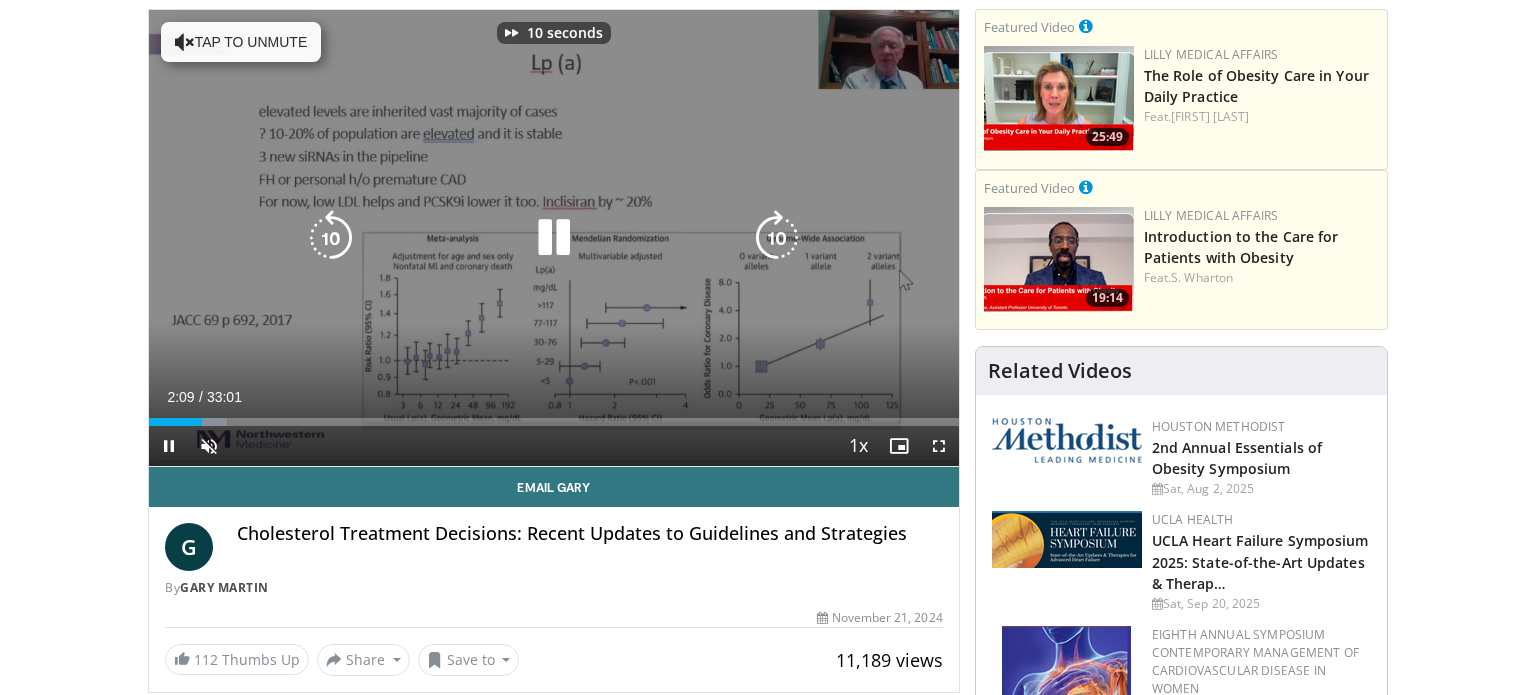 click at bounding box center (777, 238) 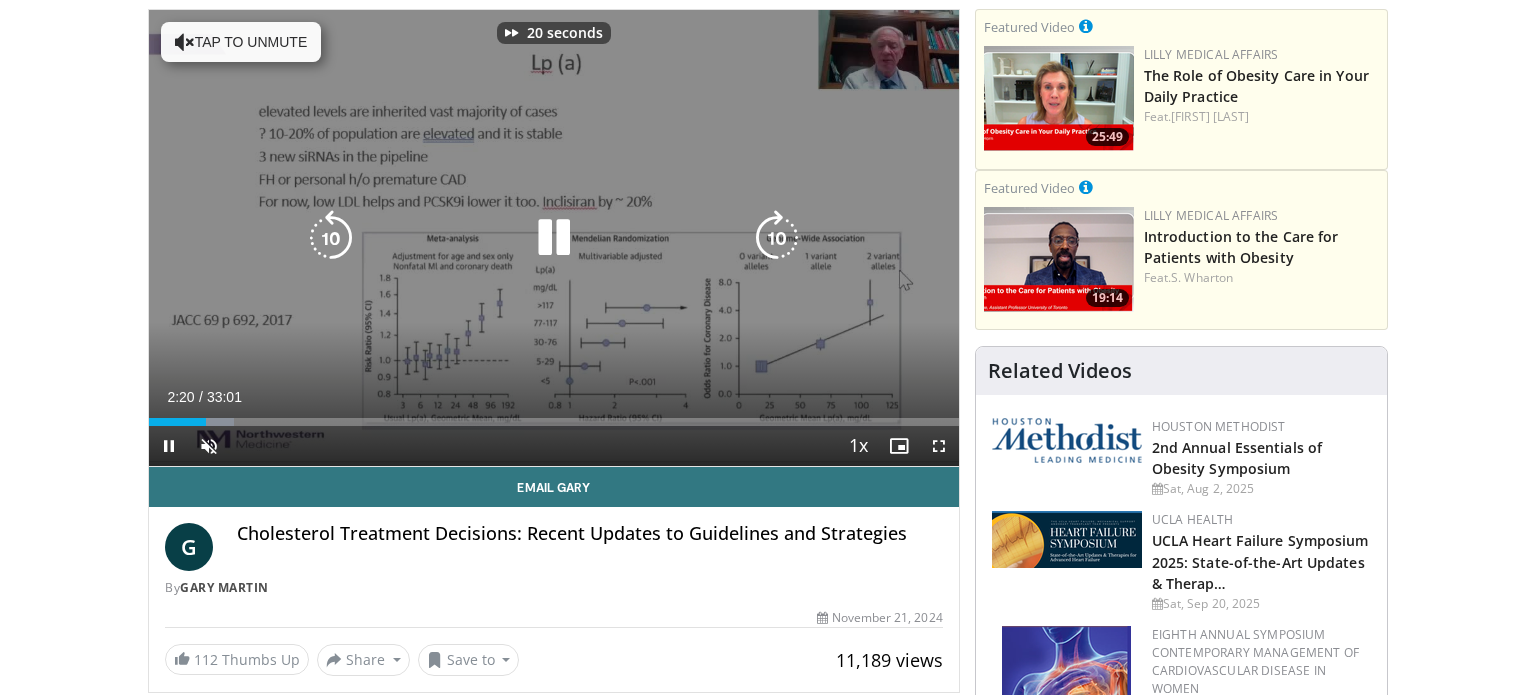 click at bounding box center [777, 238] 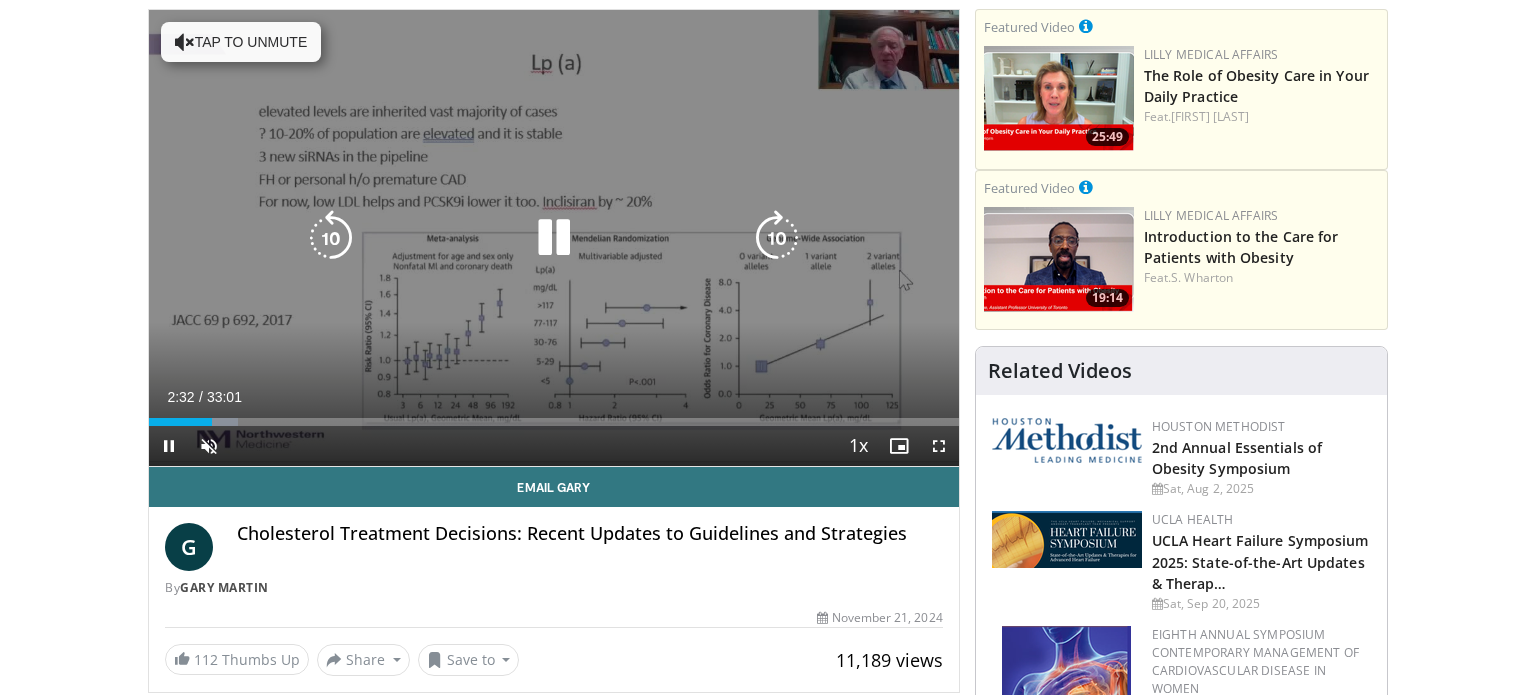 click at bounding box center [777, 238] 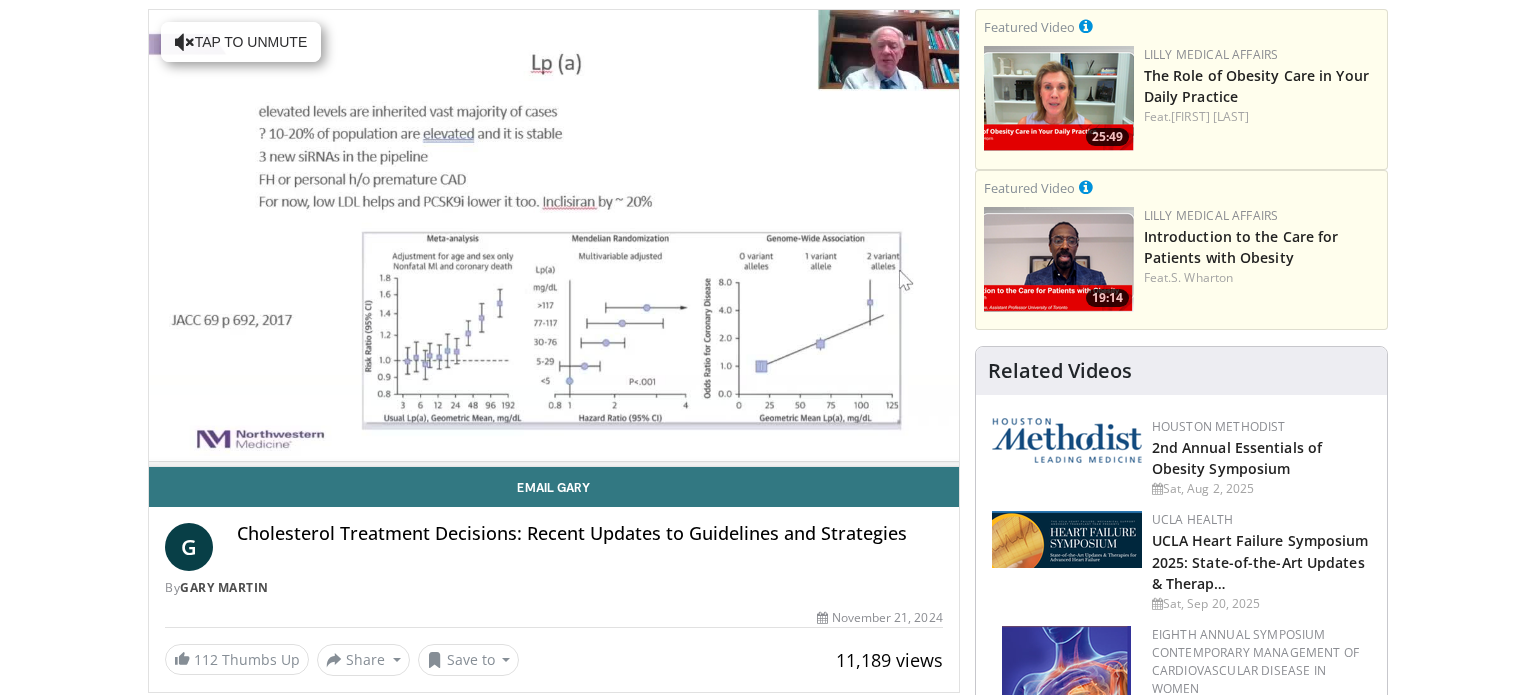 click on "10 seconds
Tap to unmute" at bounding box center [554, 238] 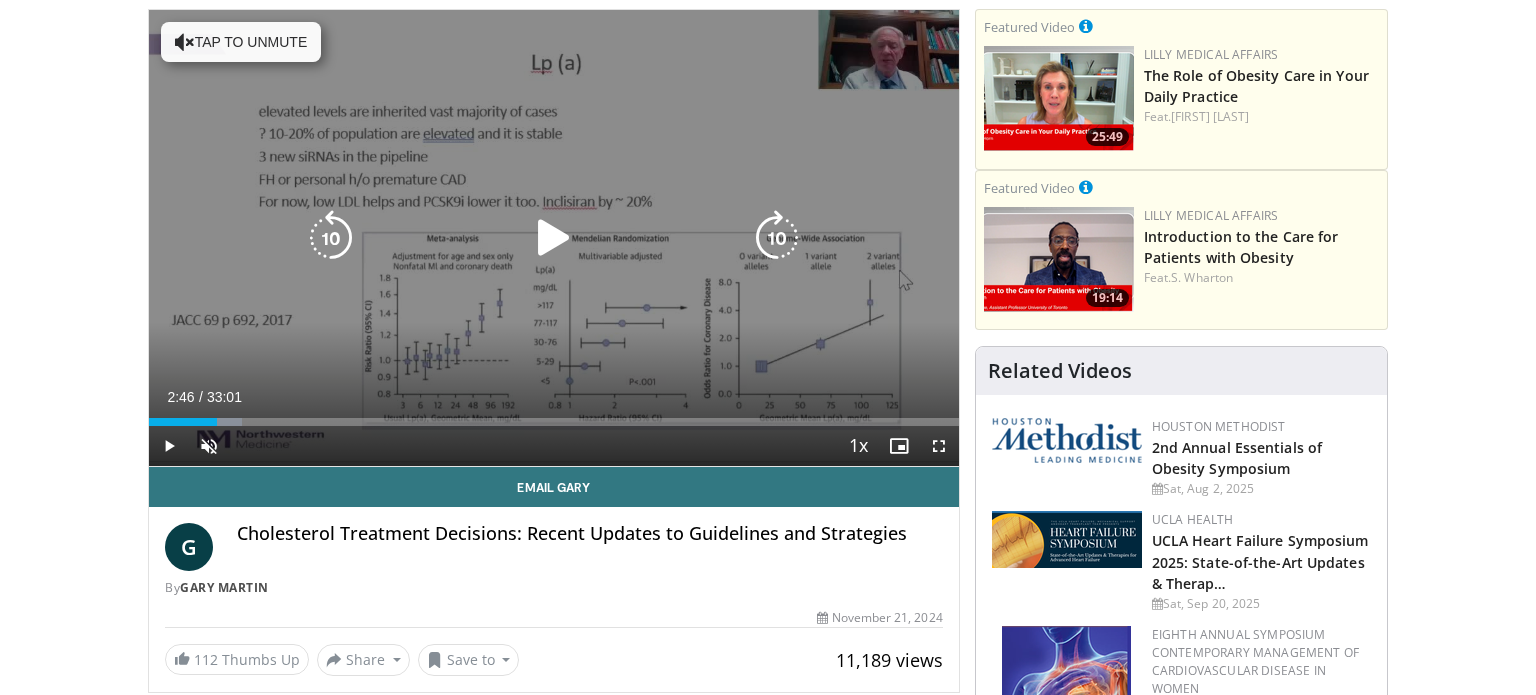 click at bounding box center (777, 238) 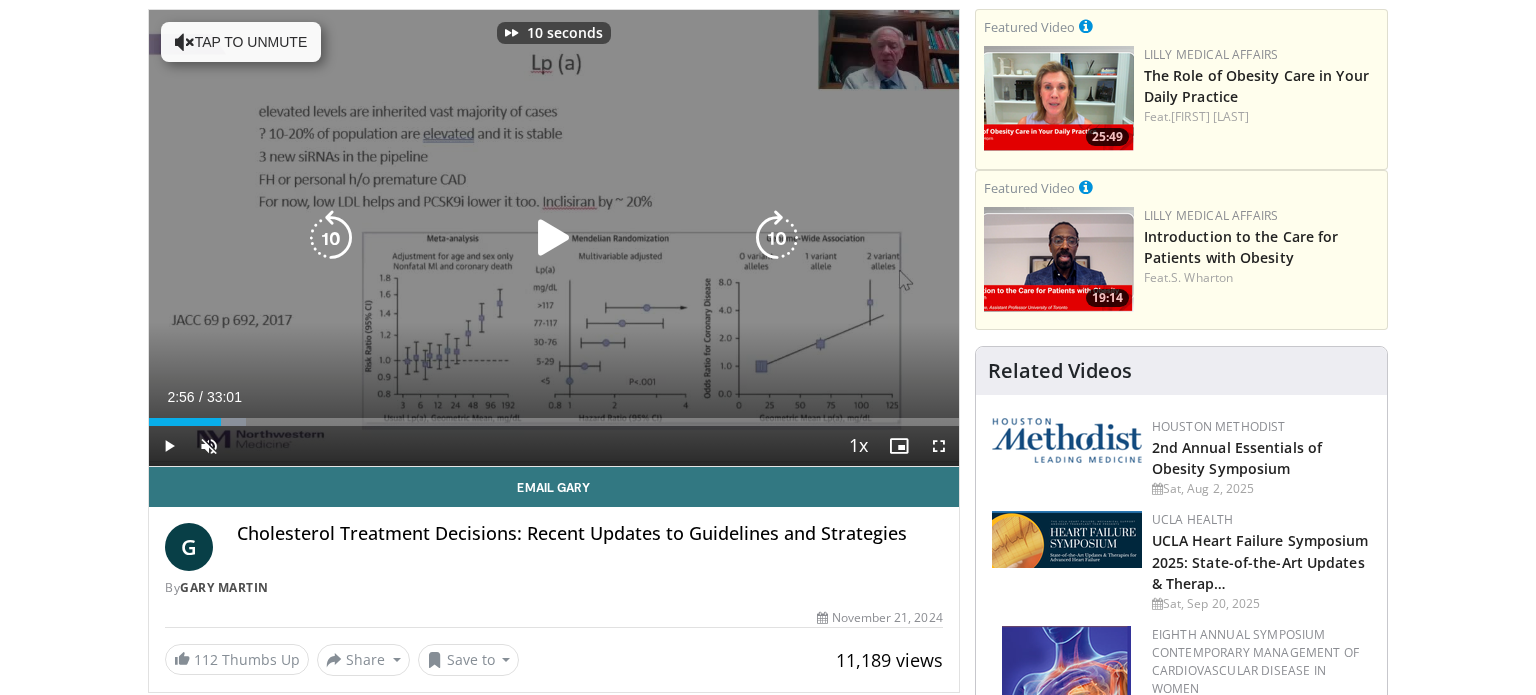 click at bounding box center (777, 238) 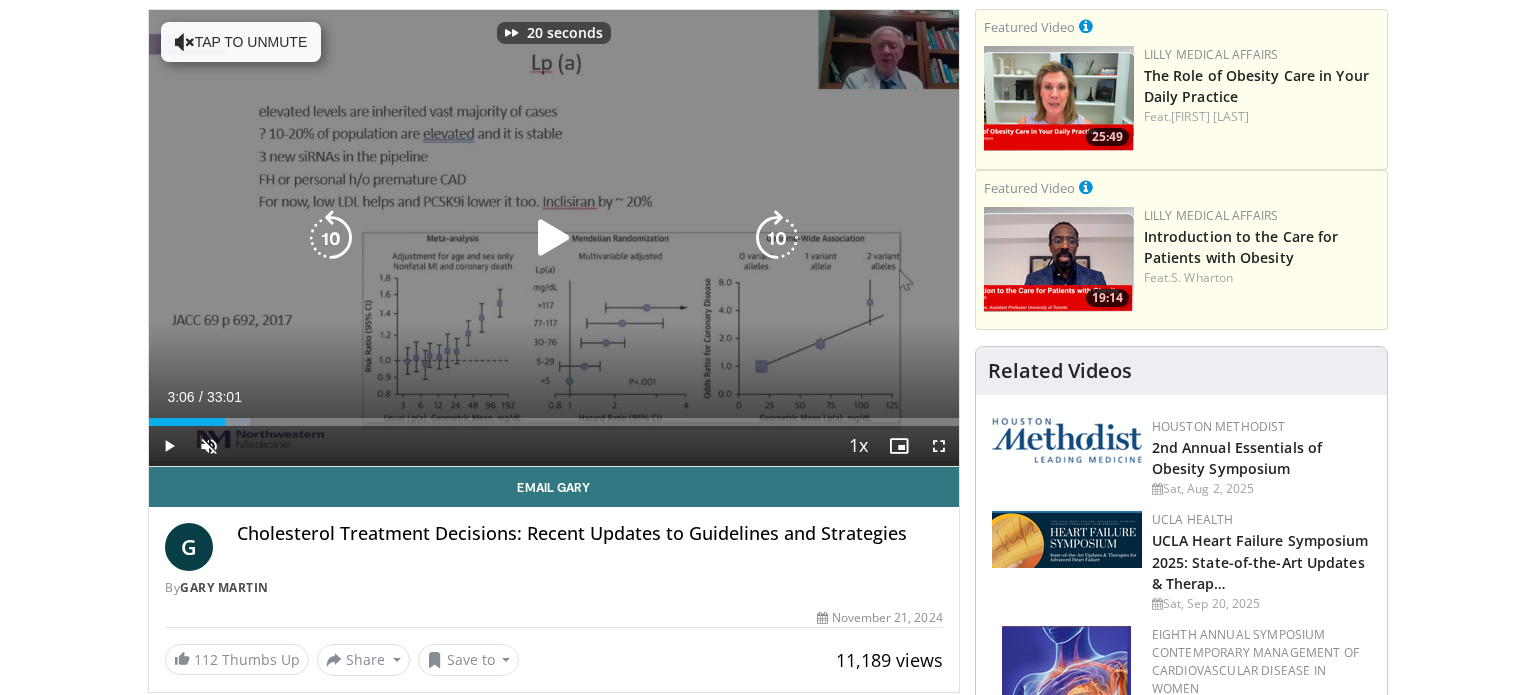 click at bounding box center (777, 238) 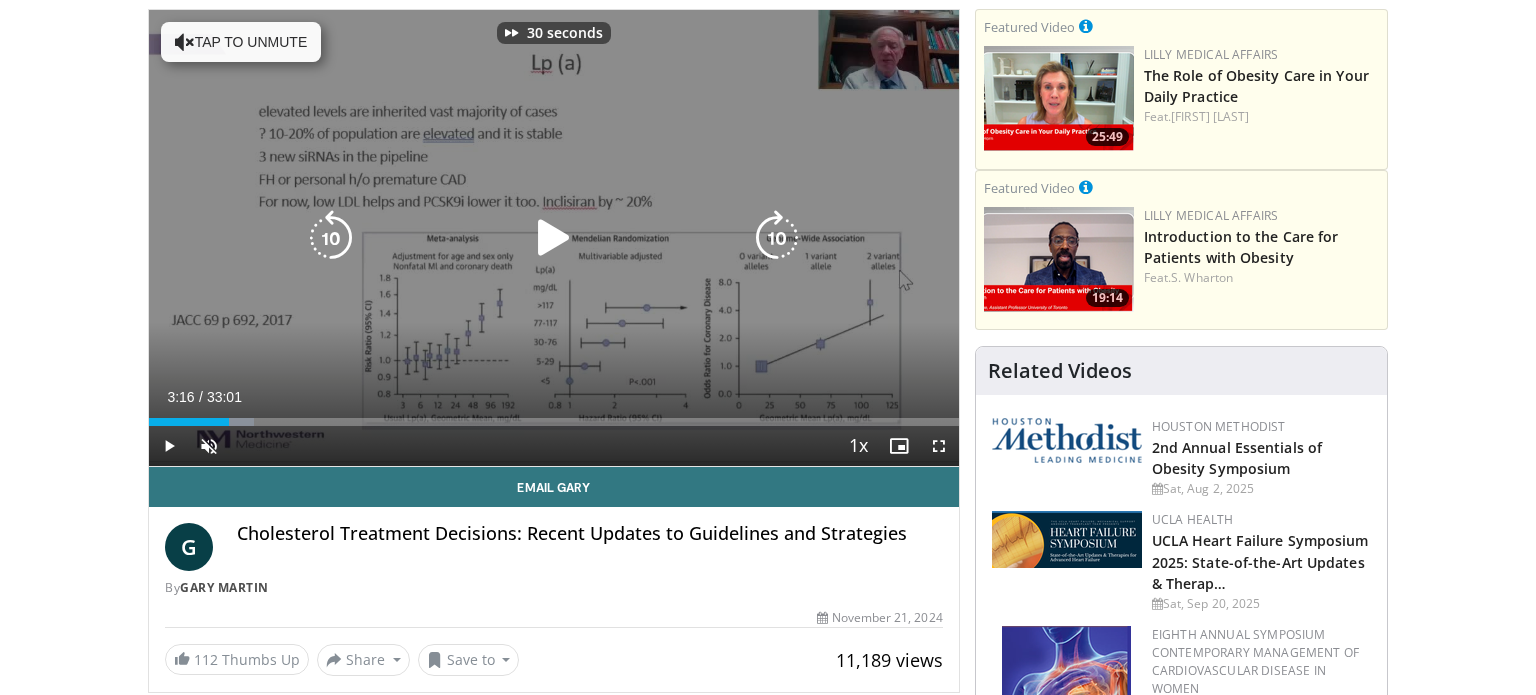 click at bounding box center [777, 238] 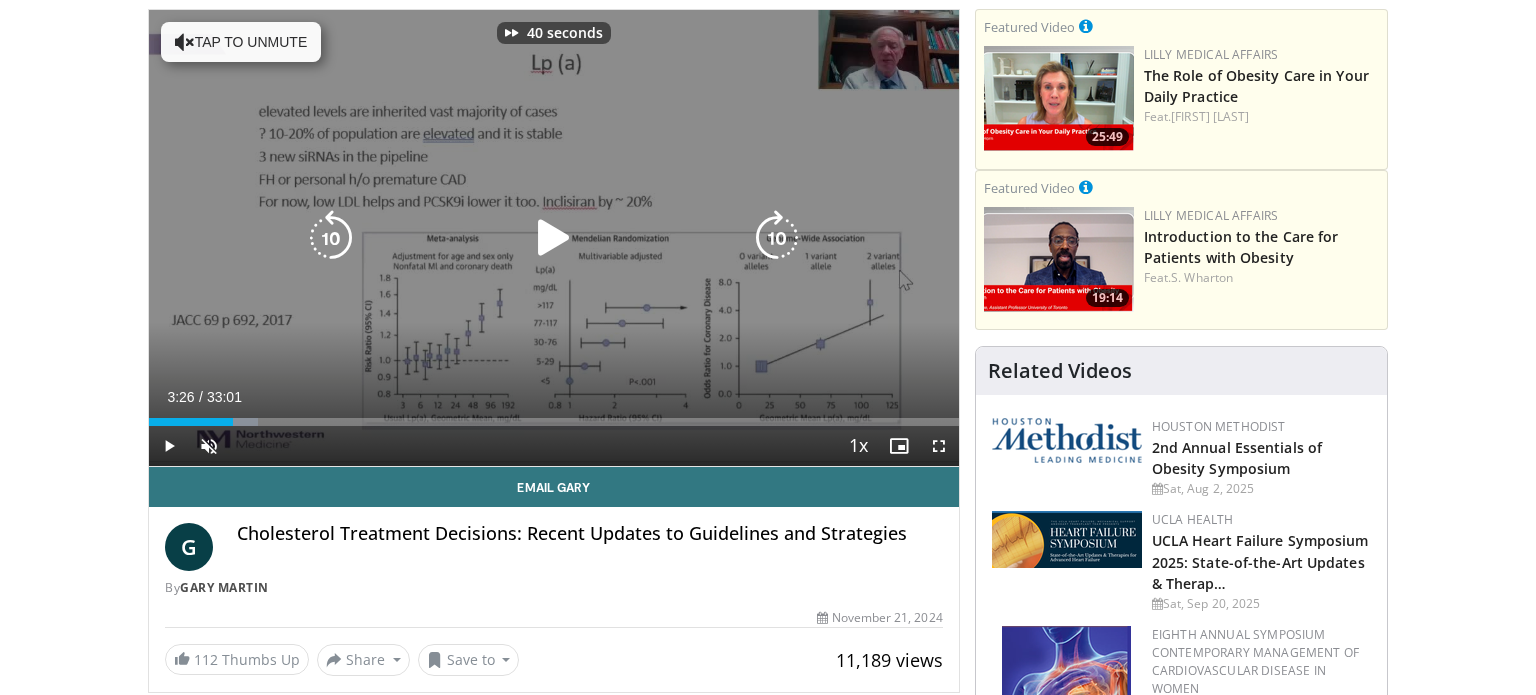 click at bounding box center (777, 238) 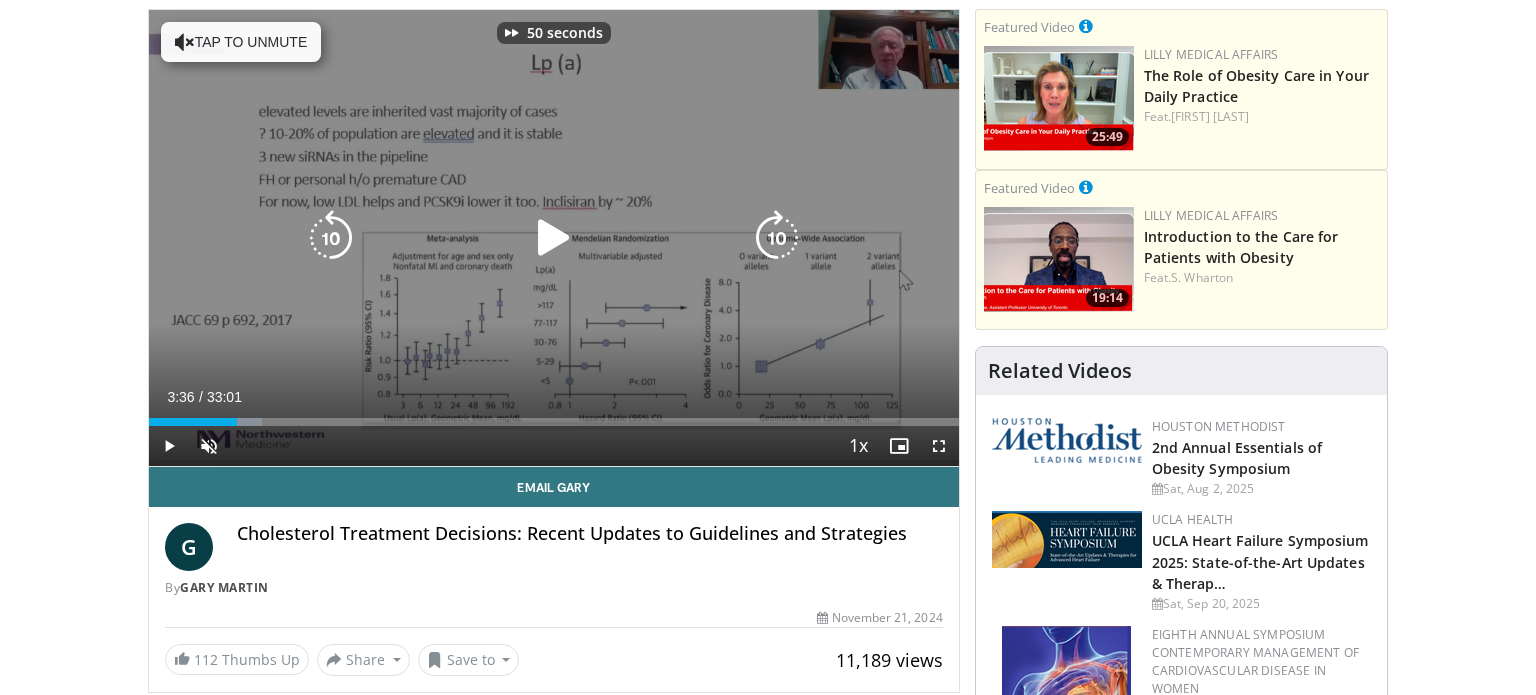 click at bounding box center (777, 238) 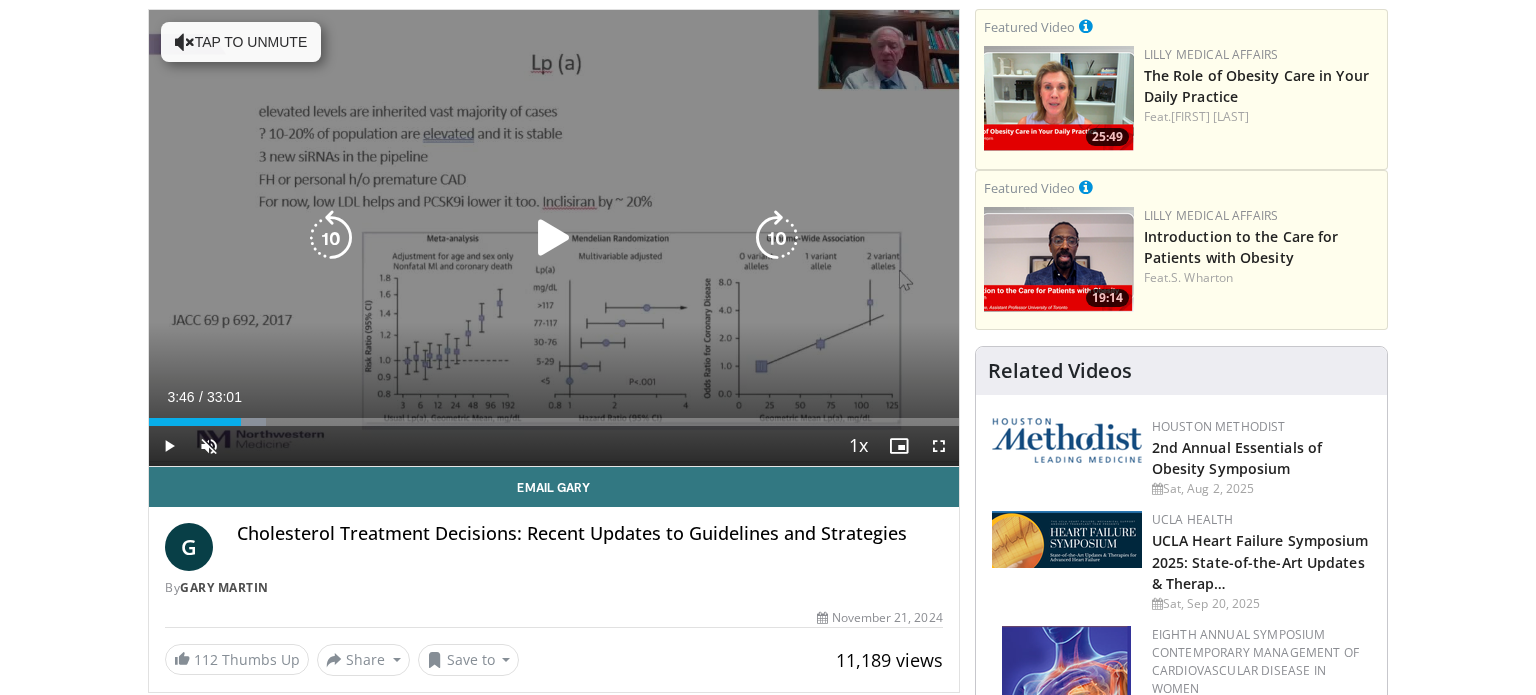 click at bounding box center [777, 238] 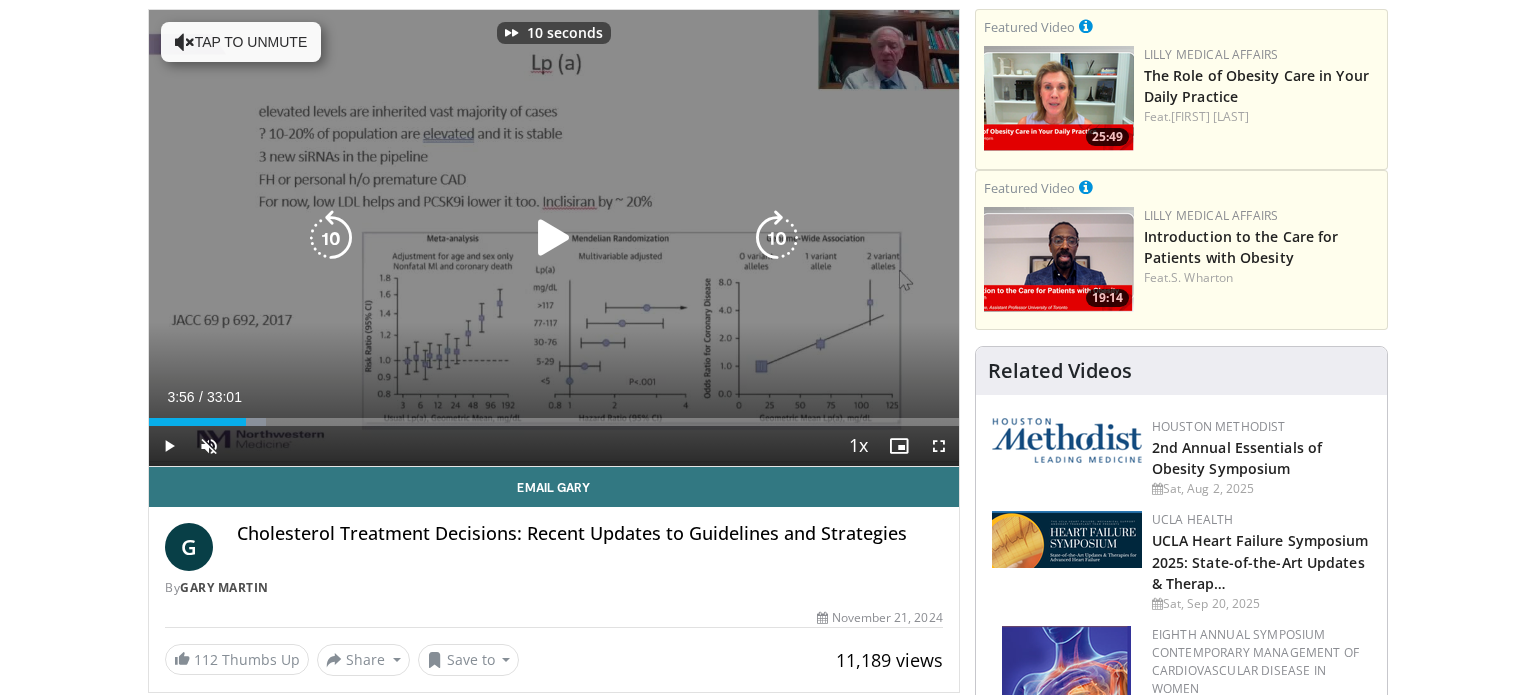 click at bounding box center (777, 238) 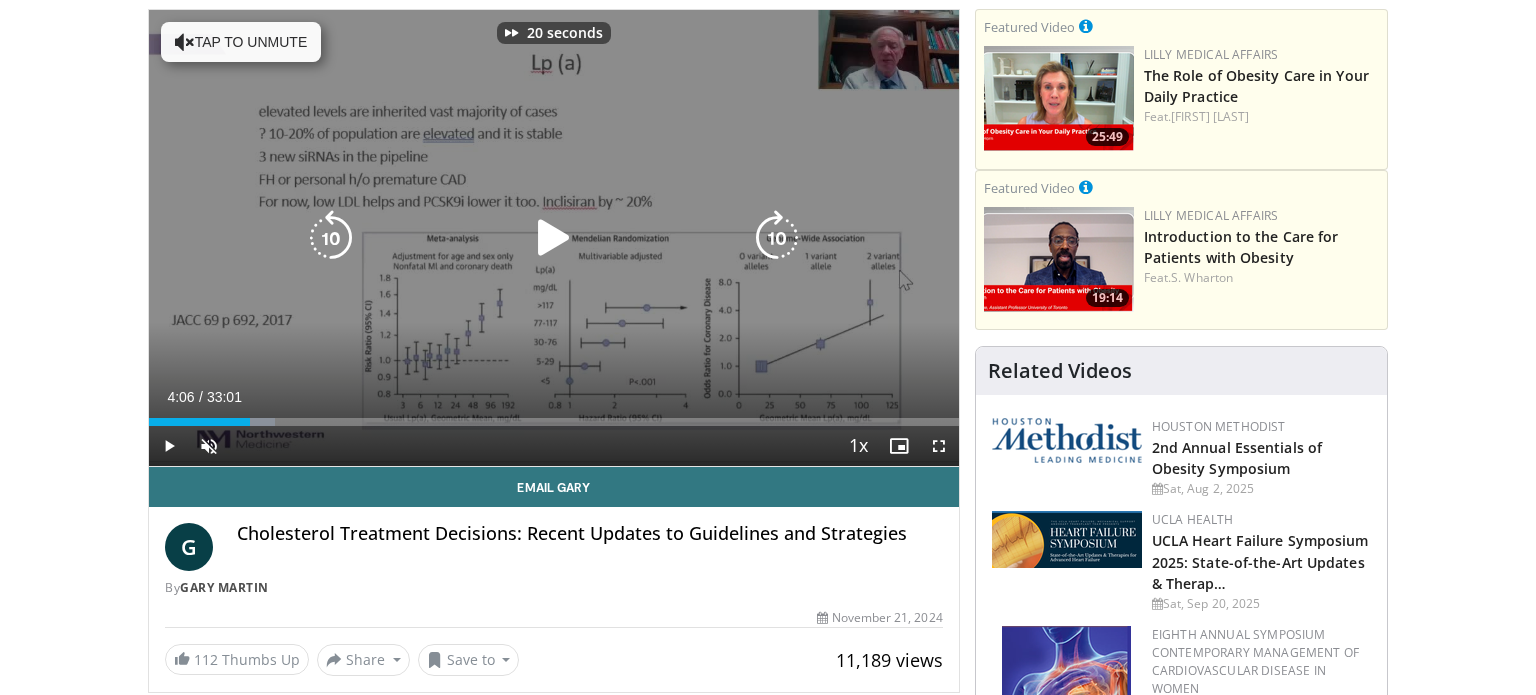 click at bounding box center [777, 238] 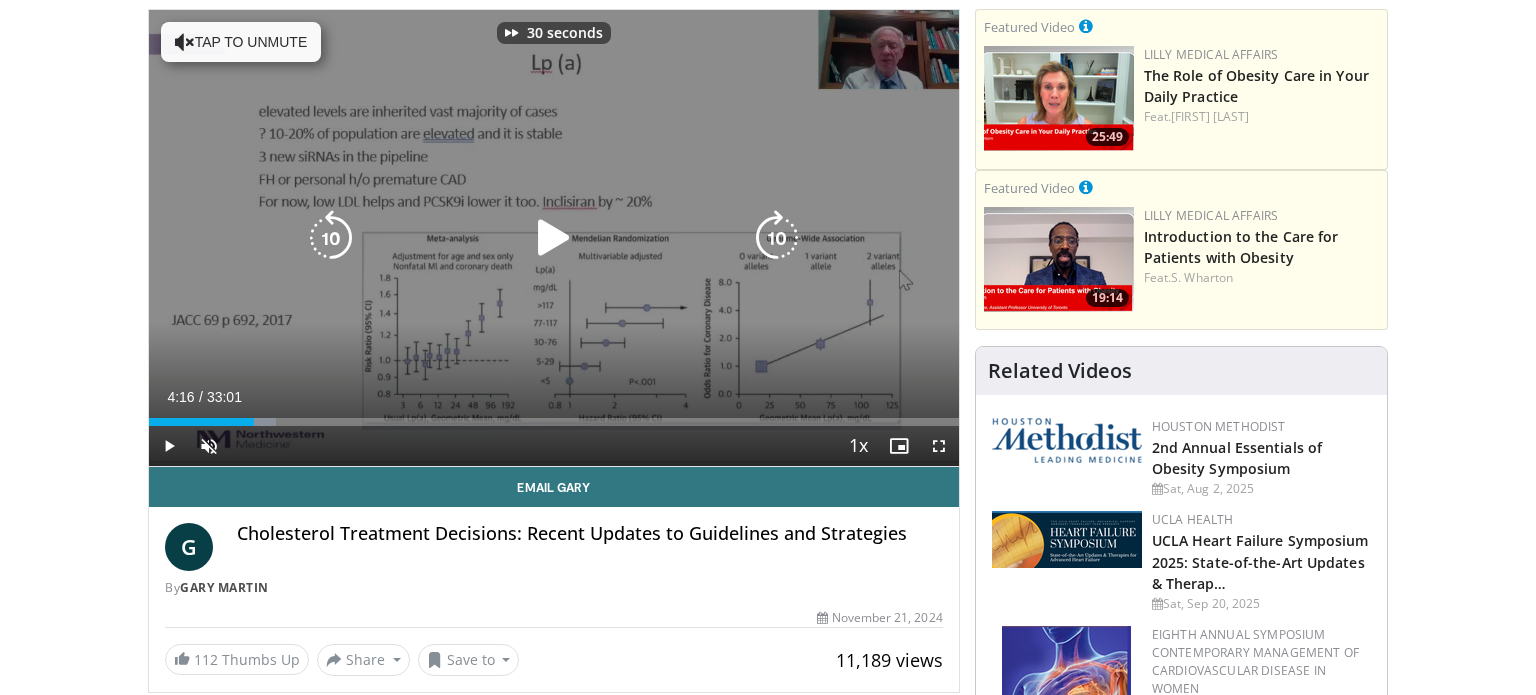 click at bounding box center [777, 238] 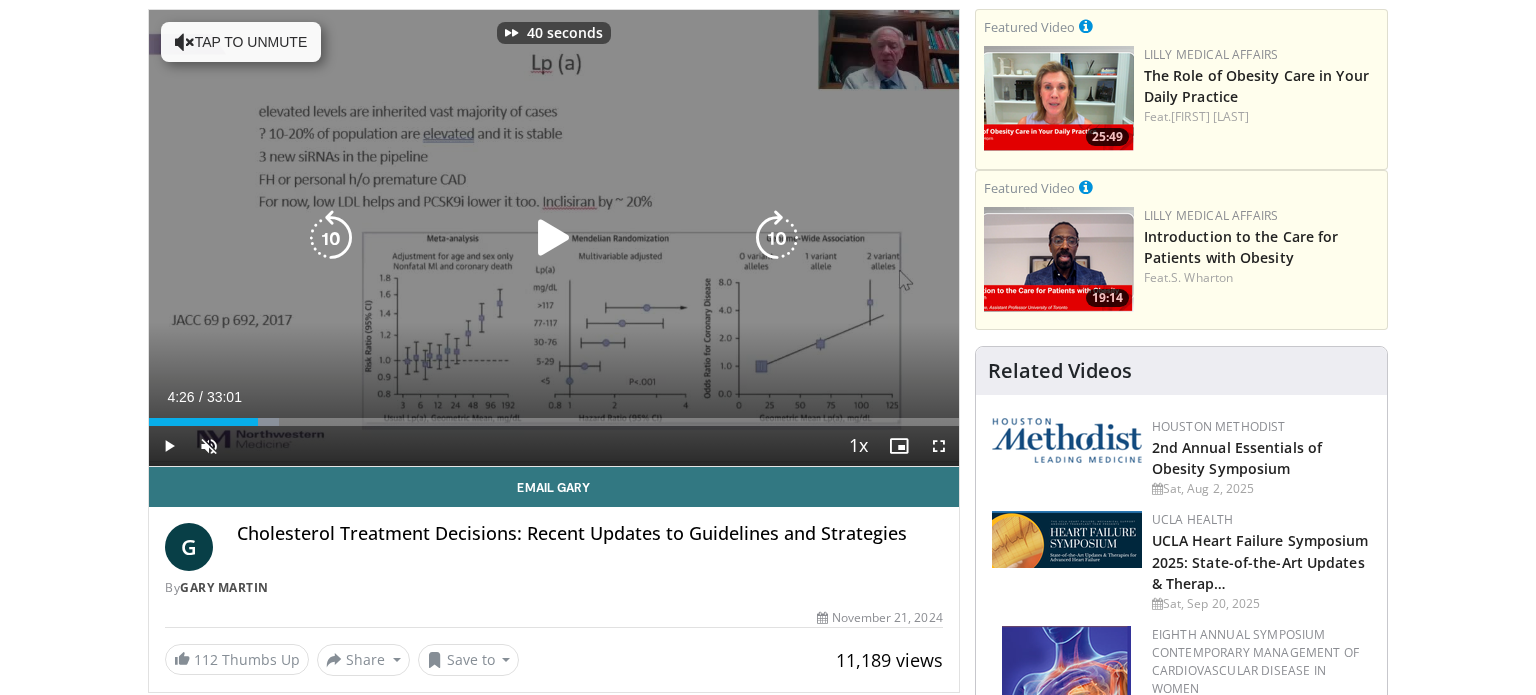 click at bounding box center (777, 238) 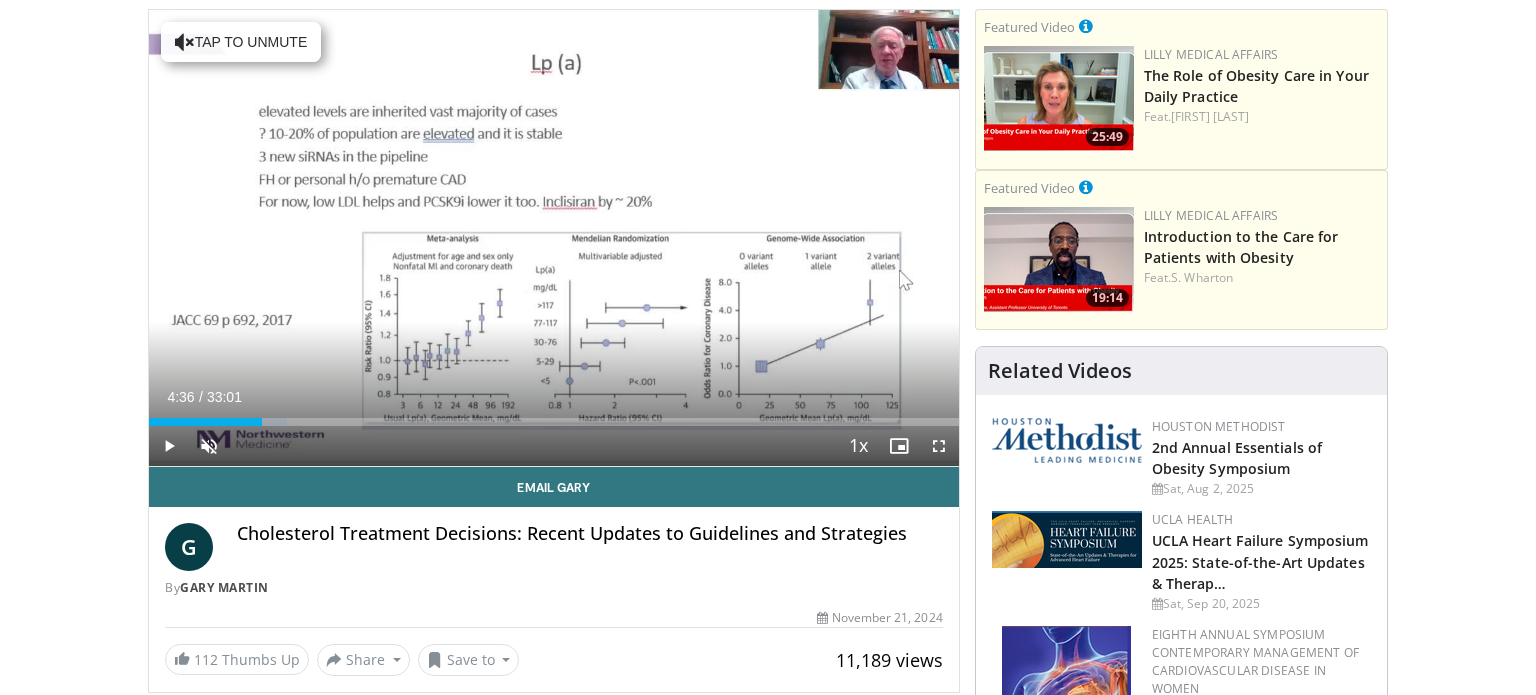 click on "50 seconds
Tap to unmute" at bounding box center [554, 238] 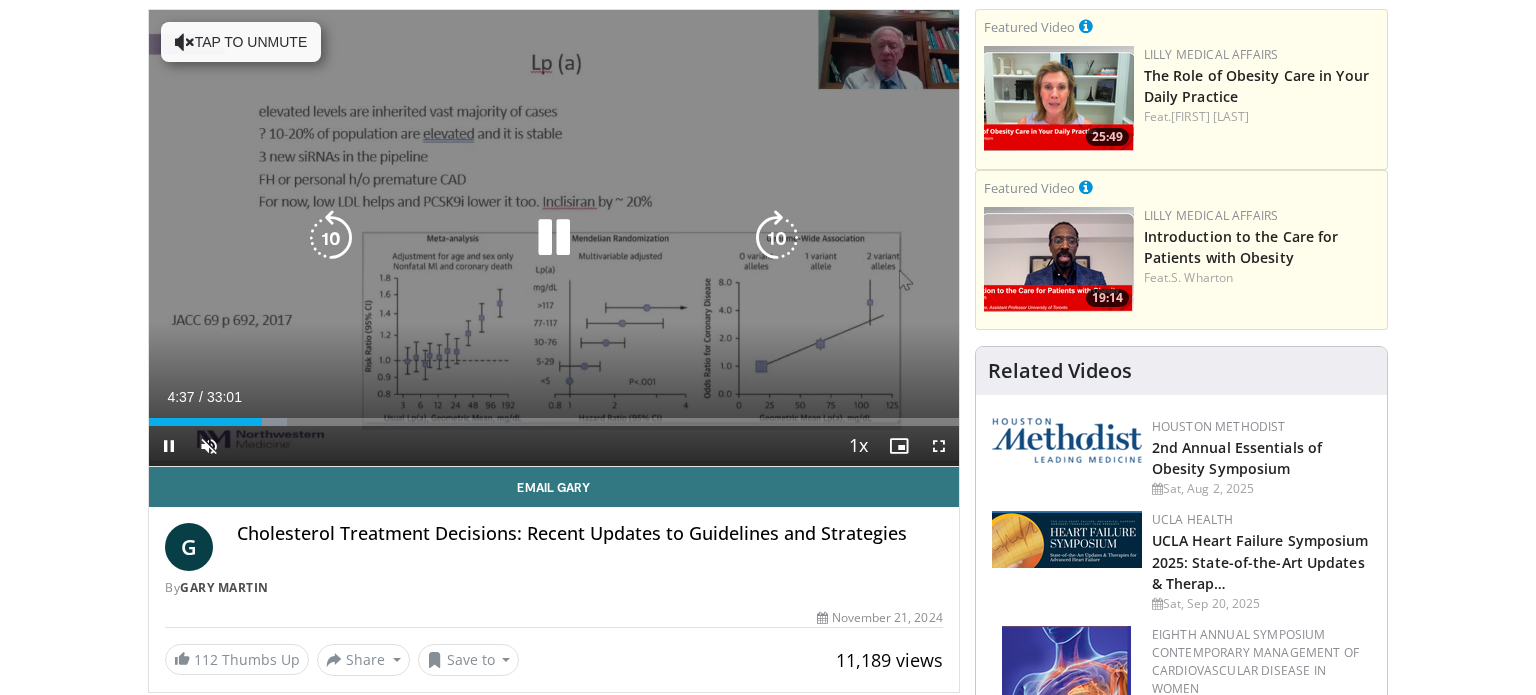 click at bounding box center [777, 238] 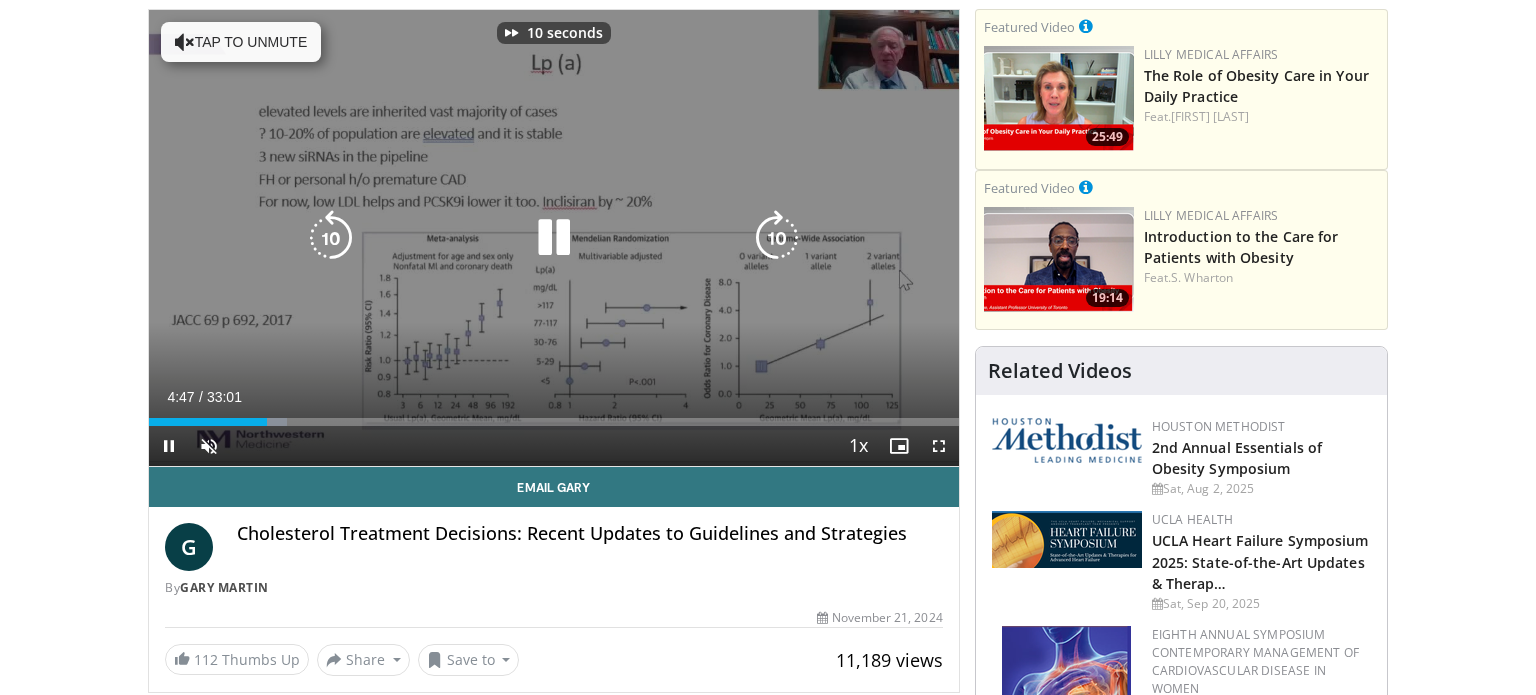 click at bounding box center (777, 238) 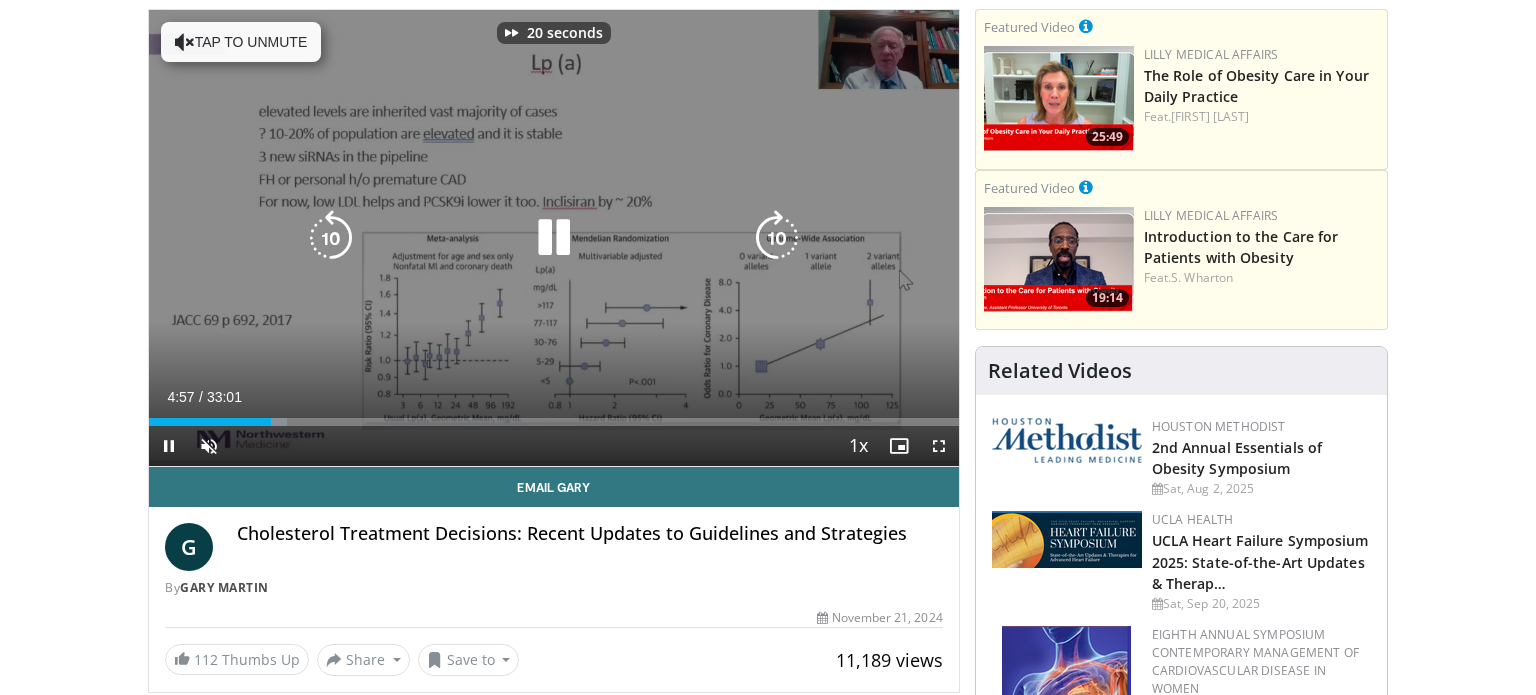 click at bounding box center [777, 238] 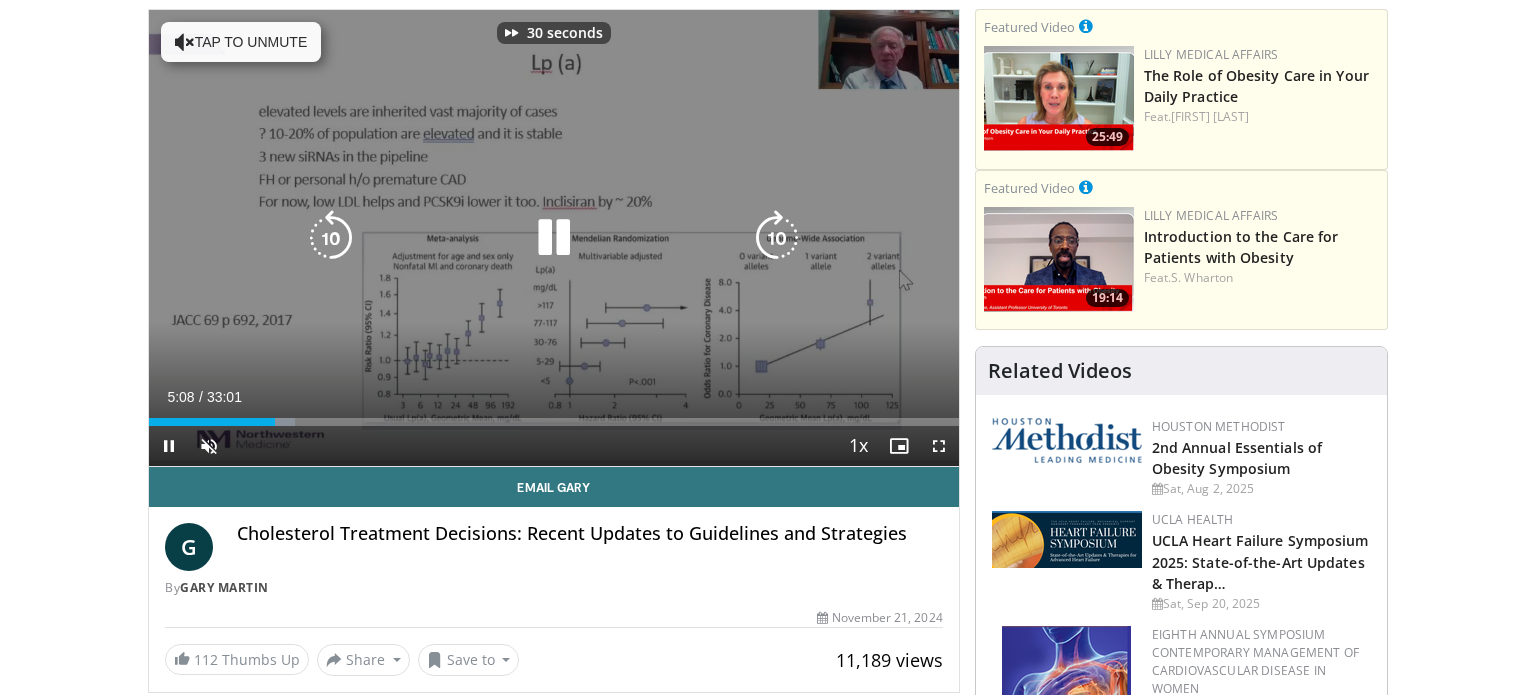 click at bounding box center (777, 238) 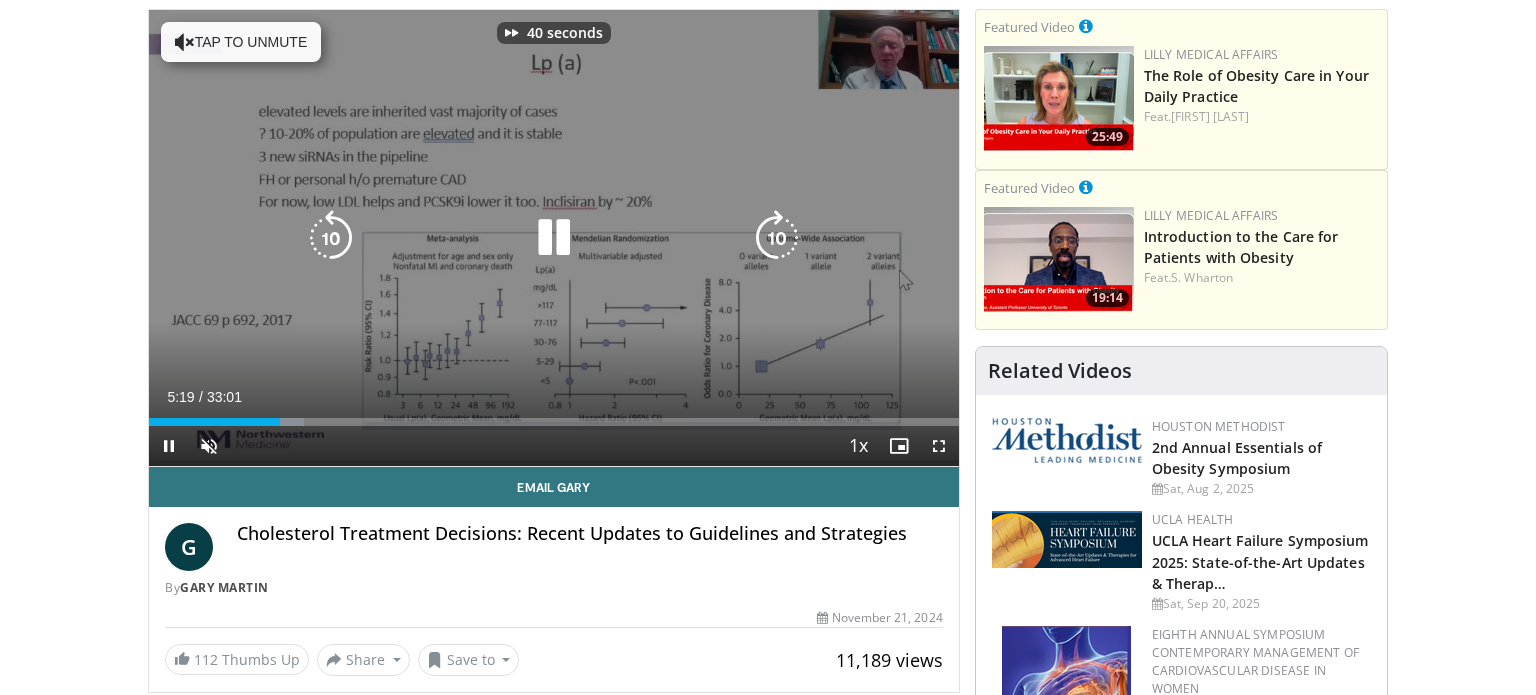 click at bounding box center [777, 238] 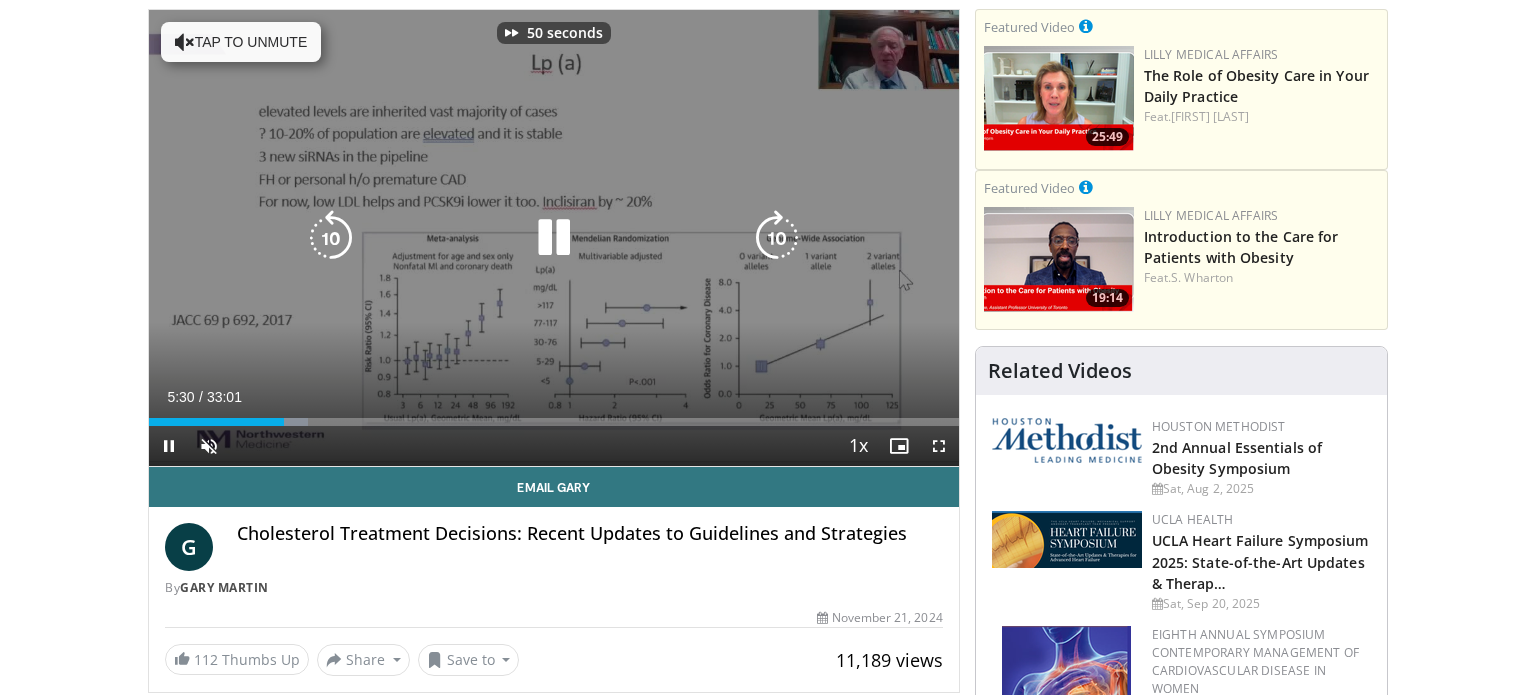 click at bounding box center [777, 238] 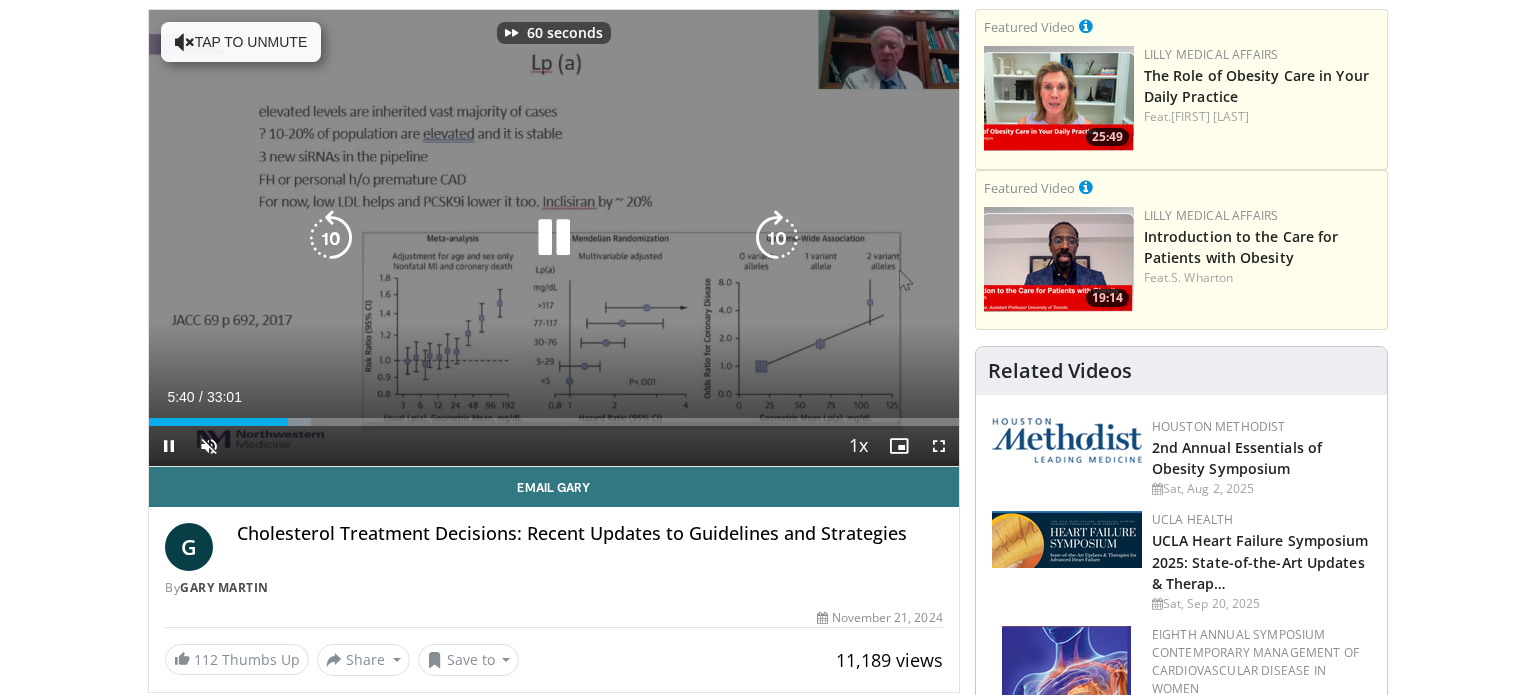 click at bounding box center (777, 238) 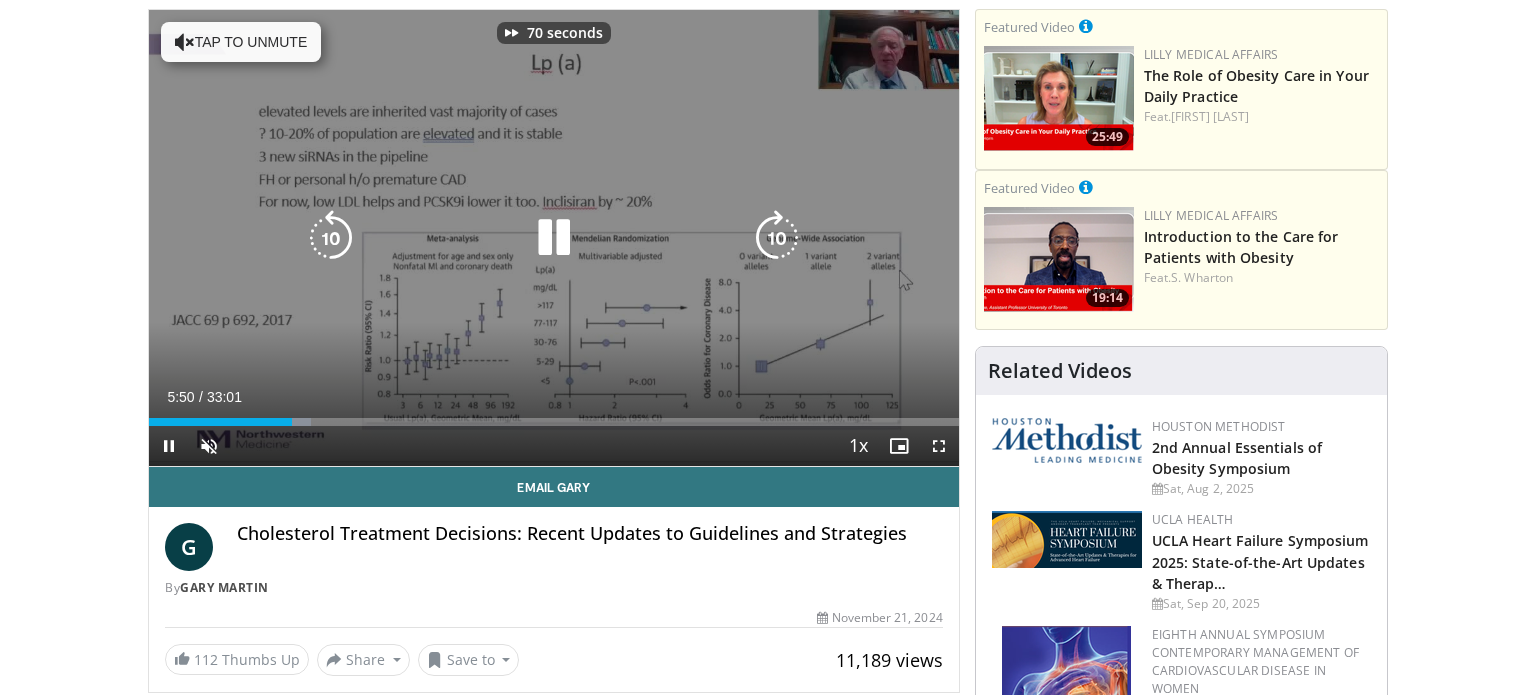 click at bounding box center (777, 238) 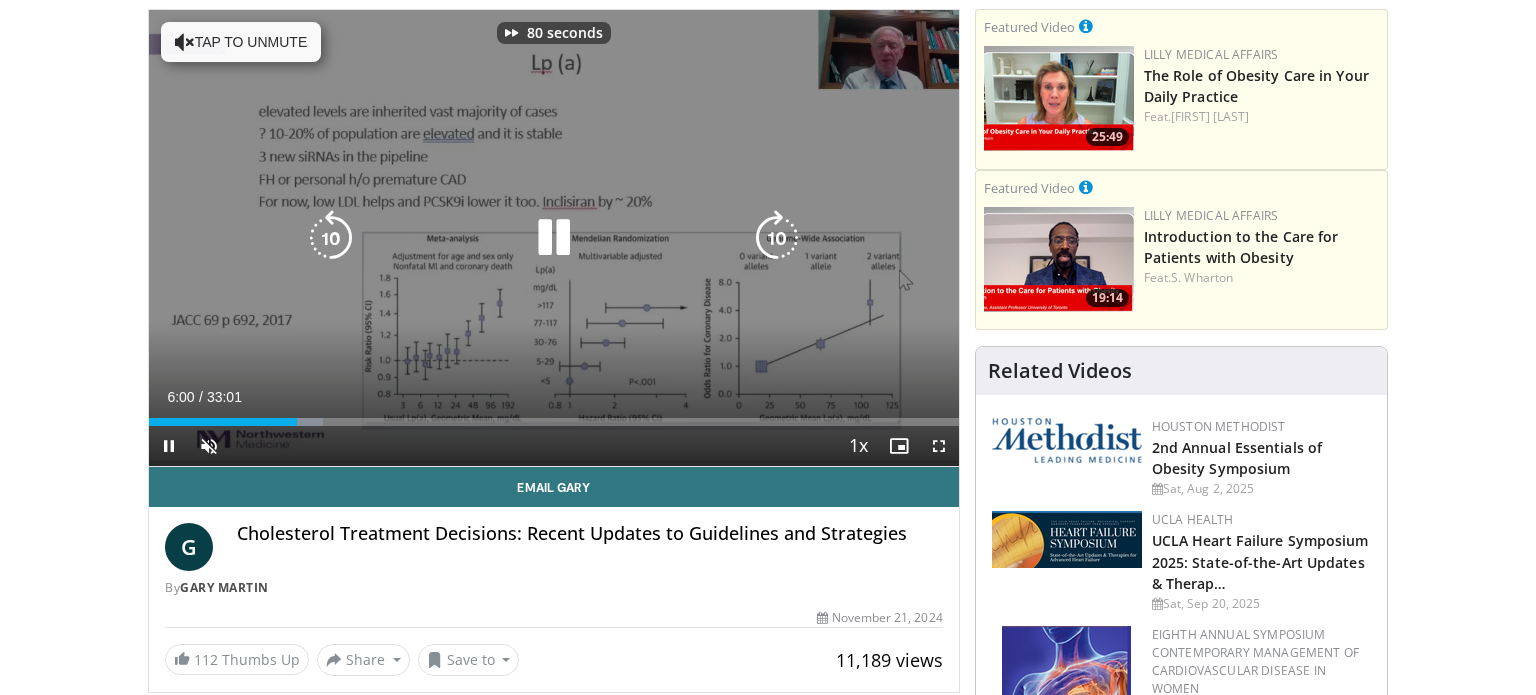 click at bounding box center (777, 238) 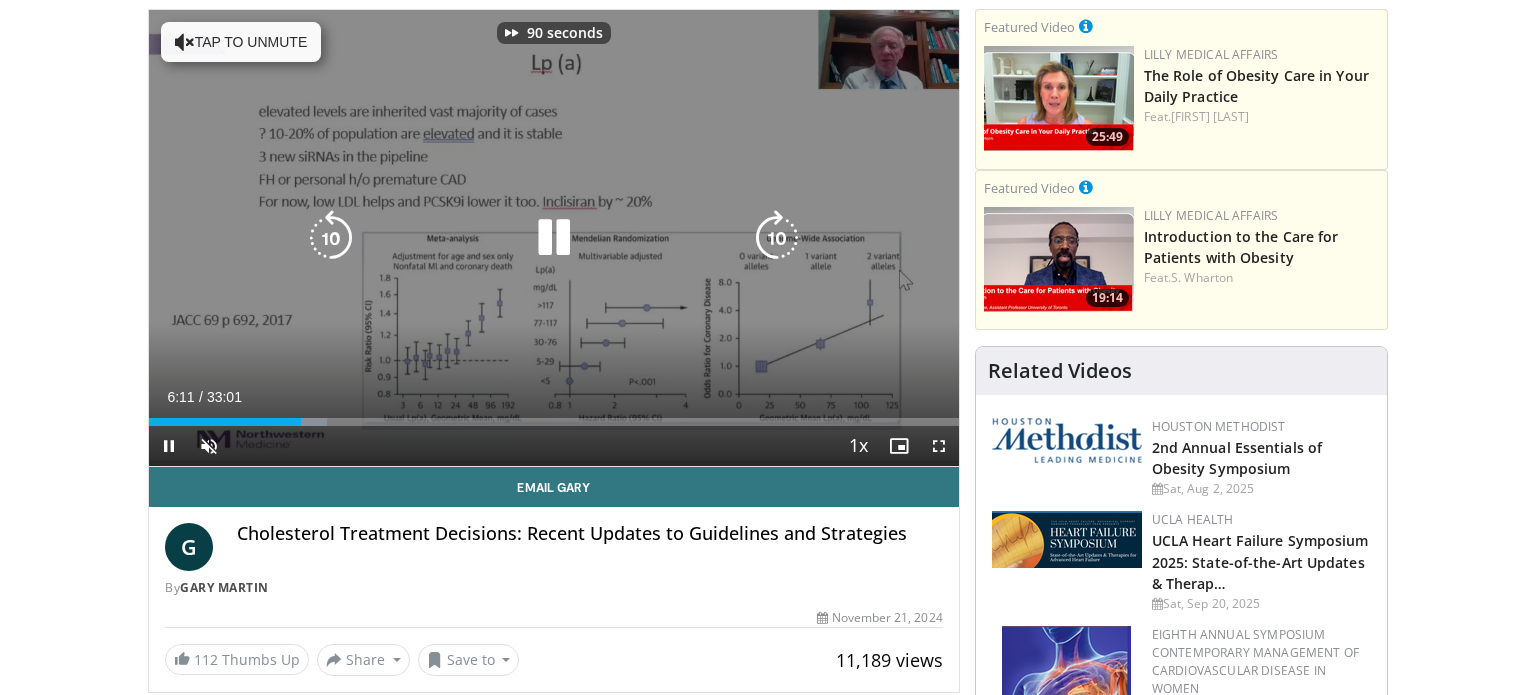 click at bounding box center (777, 238) 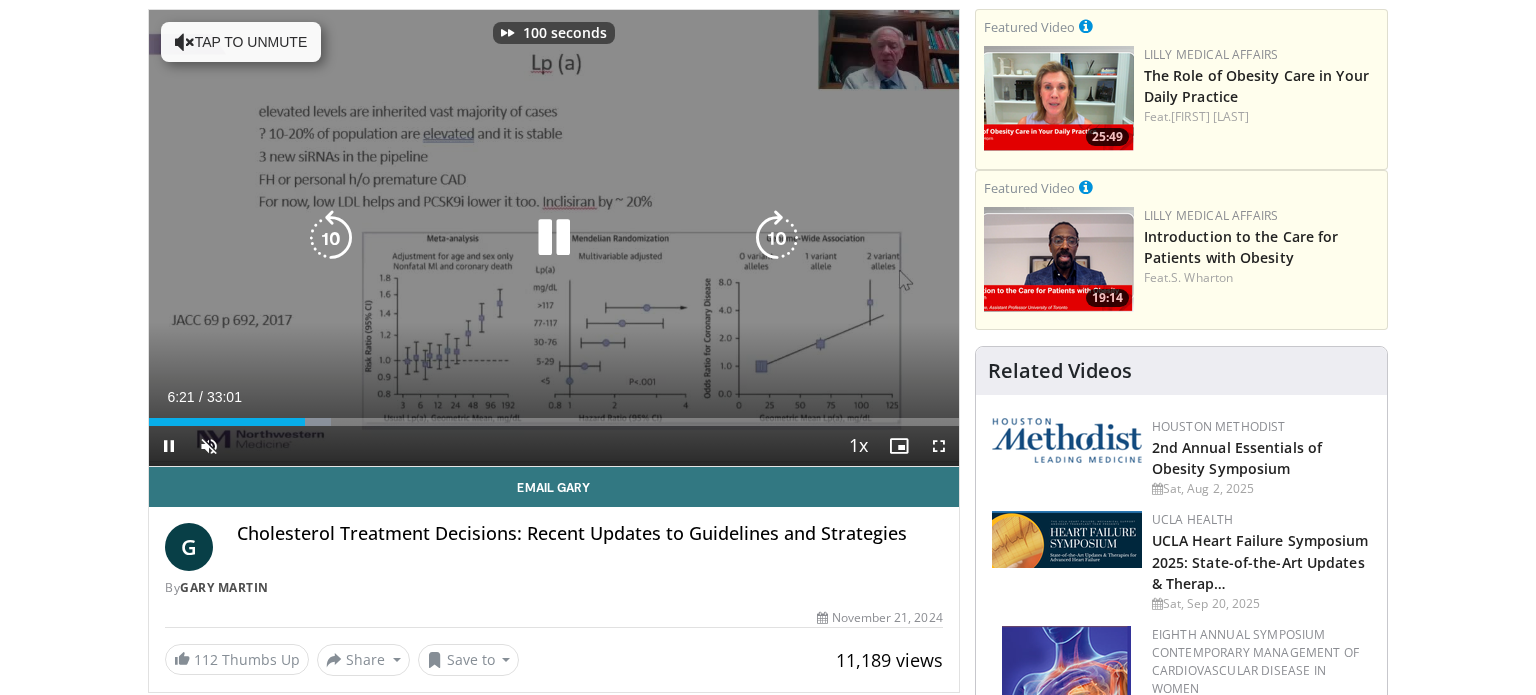 click at bounding box center (777, 238) 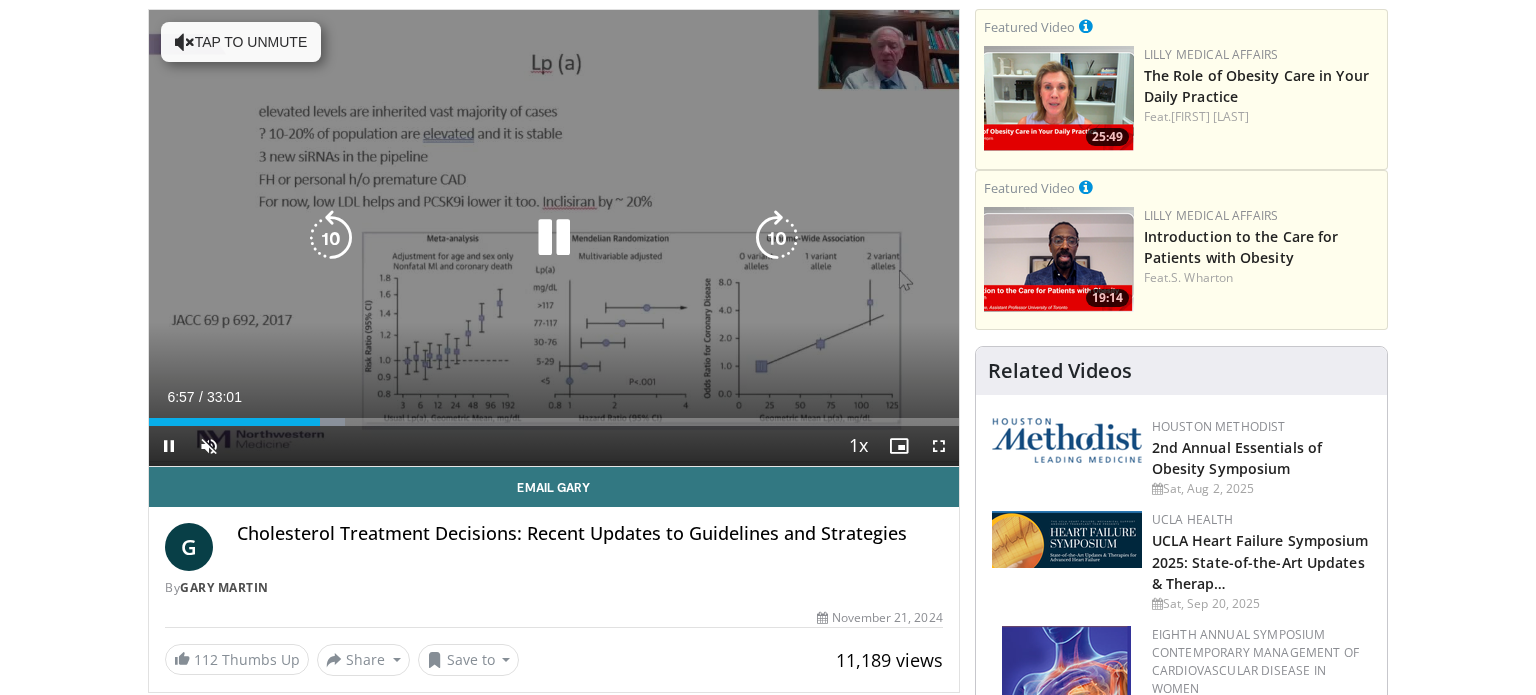 click at bounding box center [777, 238] 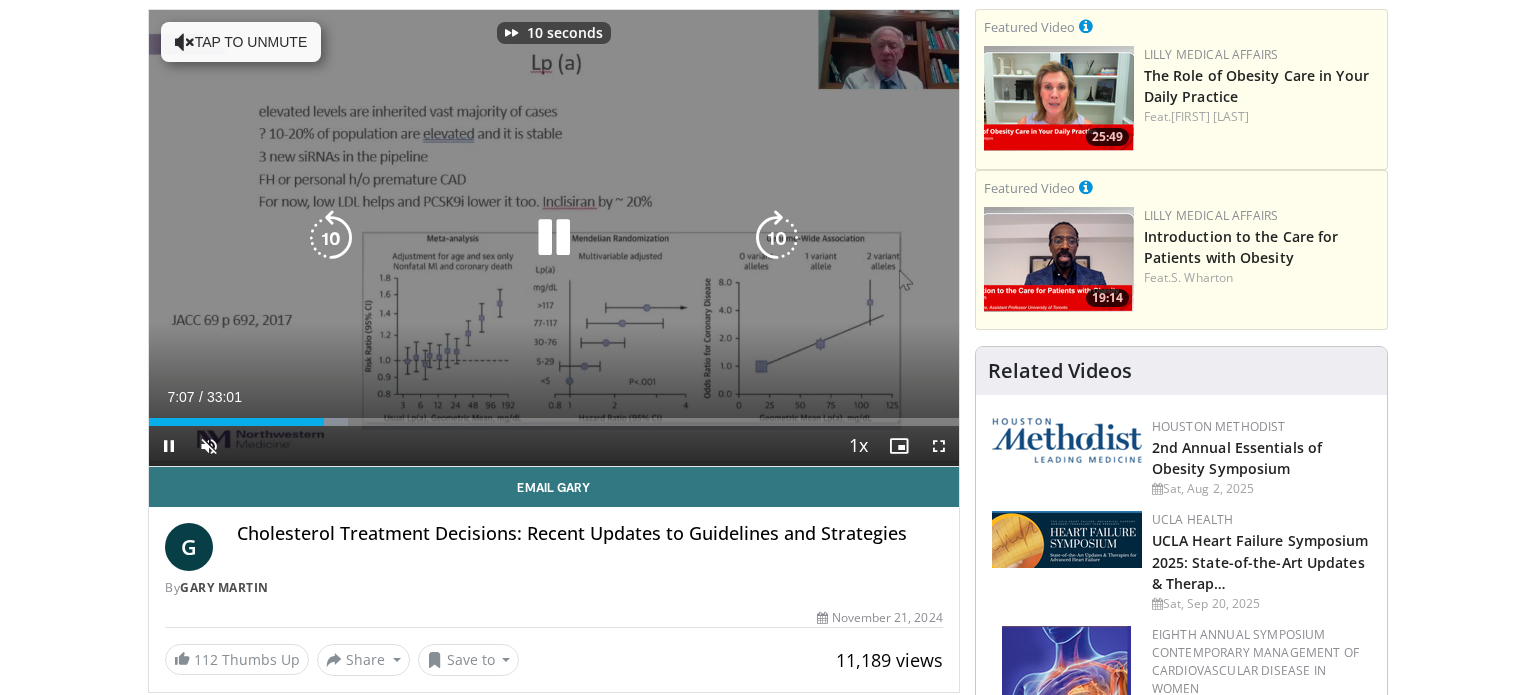 click at bounding box center (777, 238) 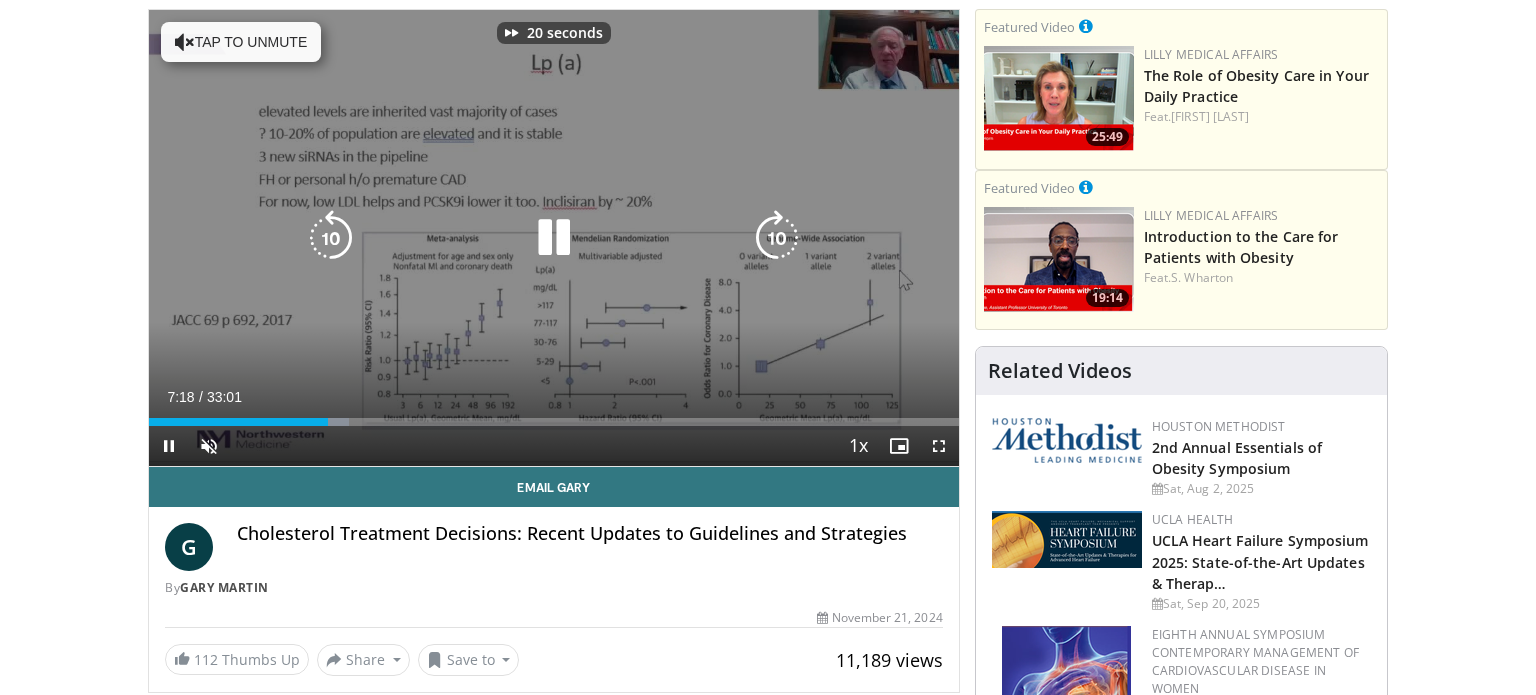 click at bounding box center (777, 238) 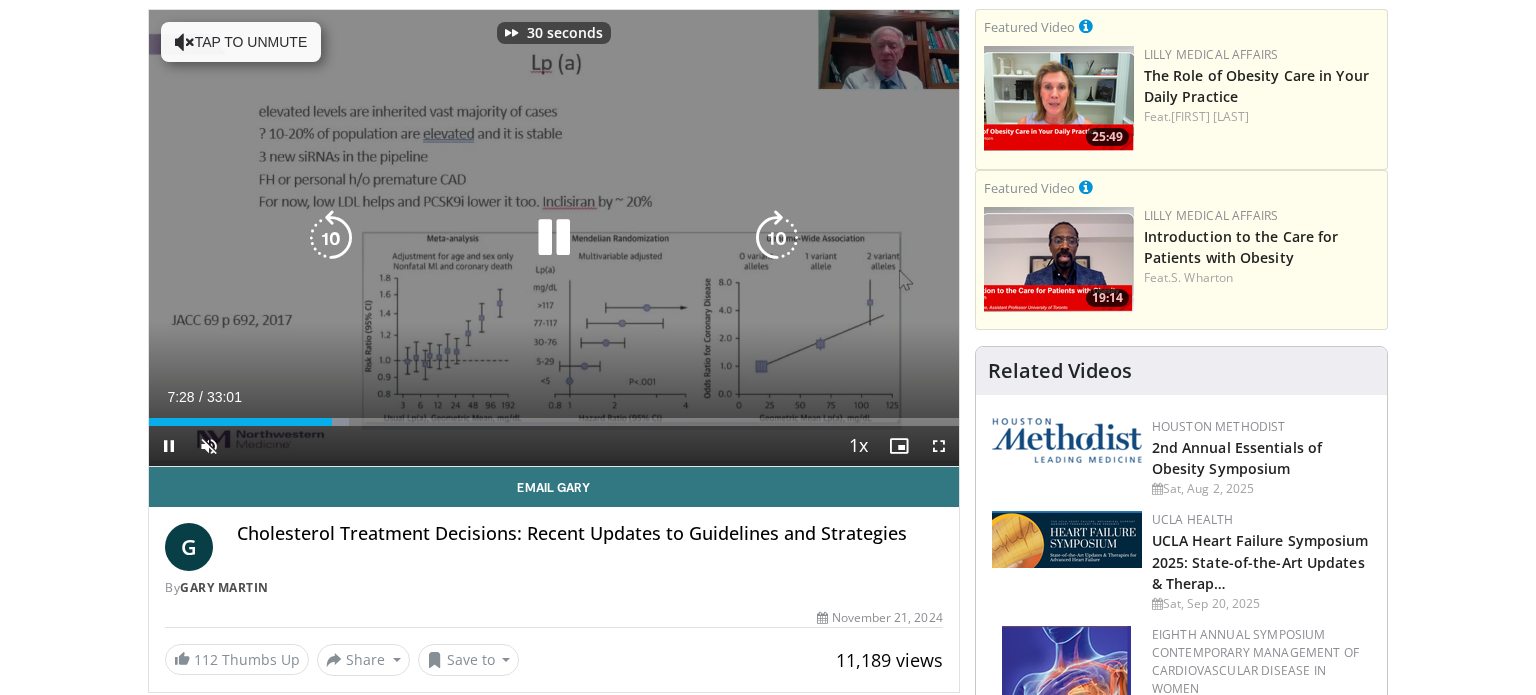 click at bounding box center (777, 238) 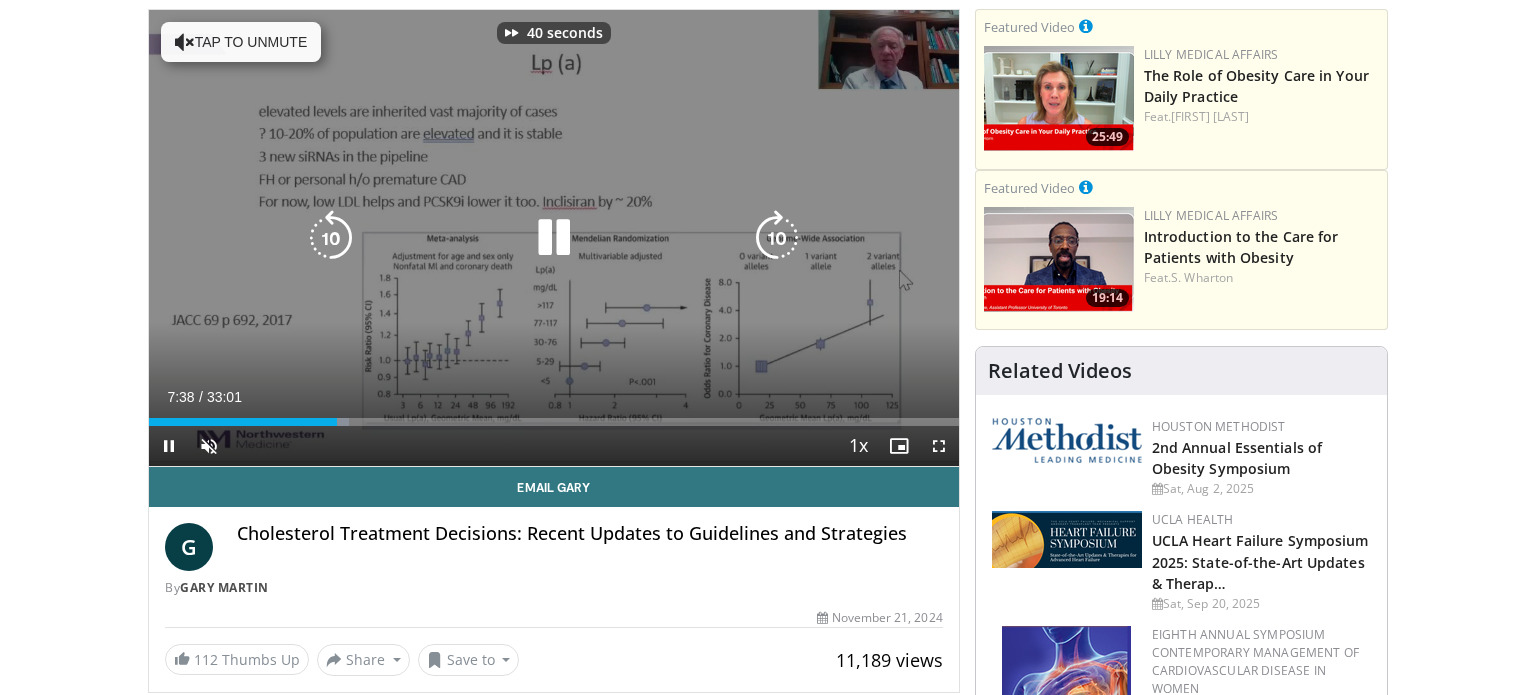 click at bounding box center (777, 238) 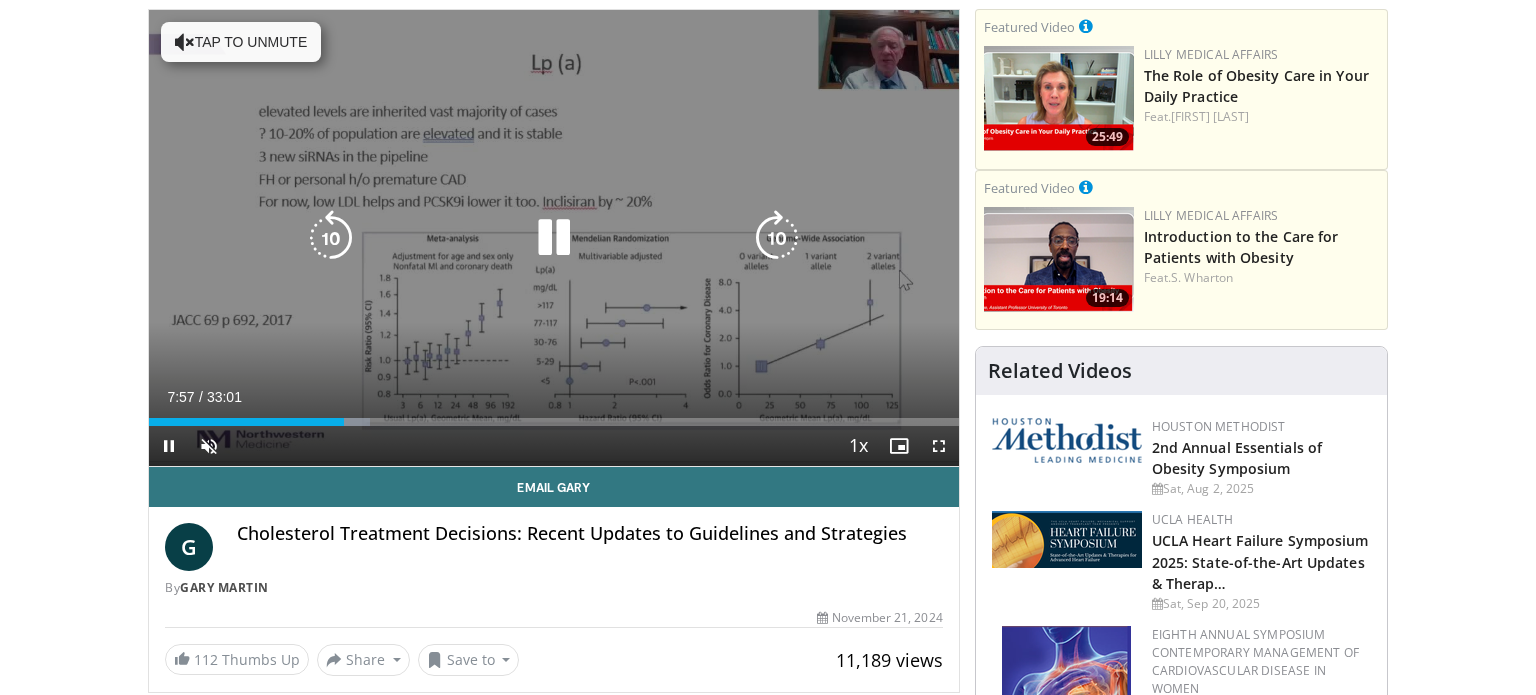 click at bounding box center [777, 238] 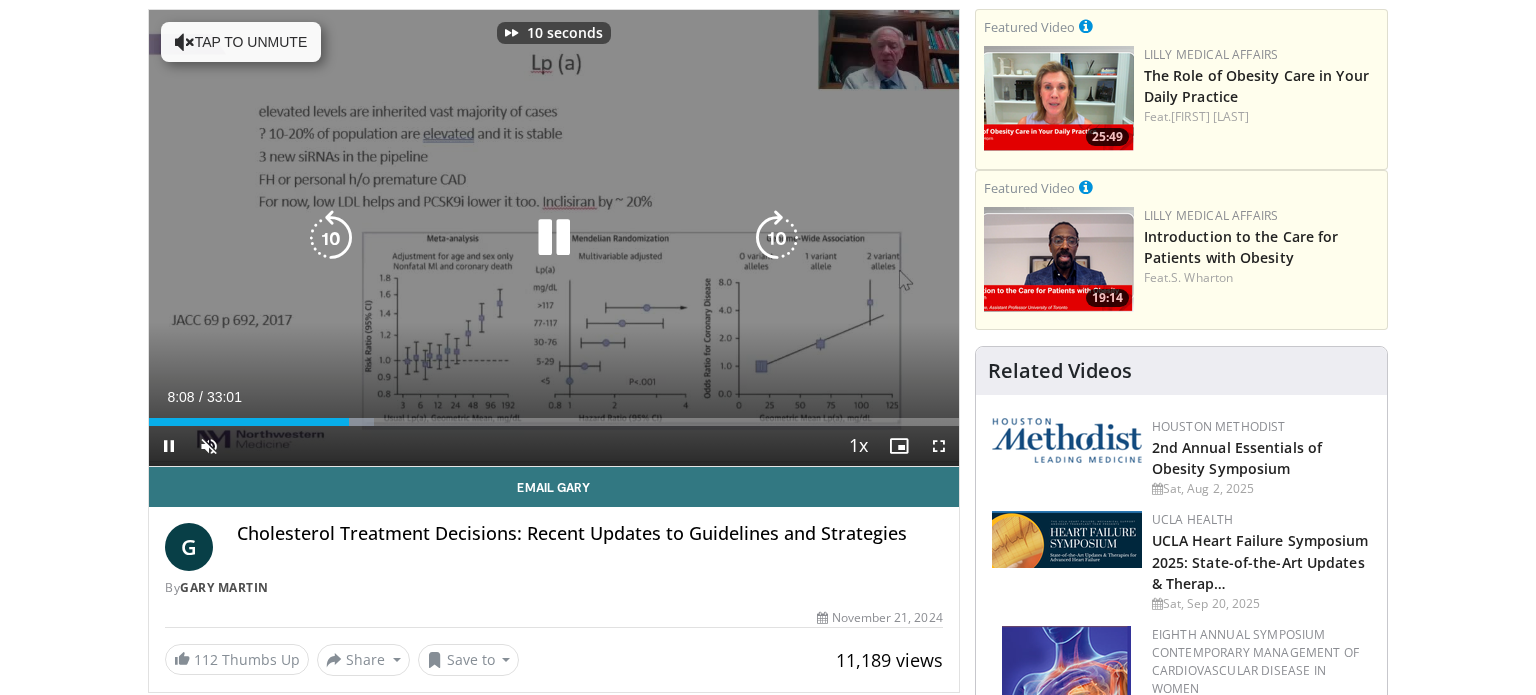 click at bounding box center [777, 238] 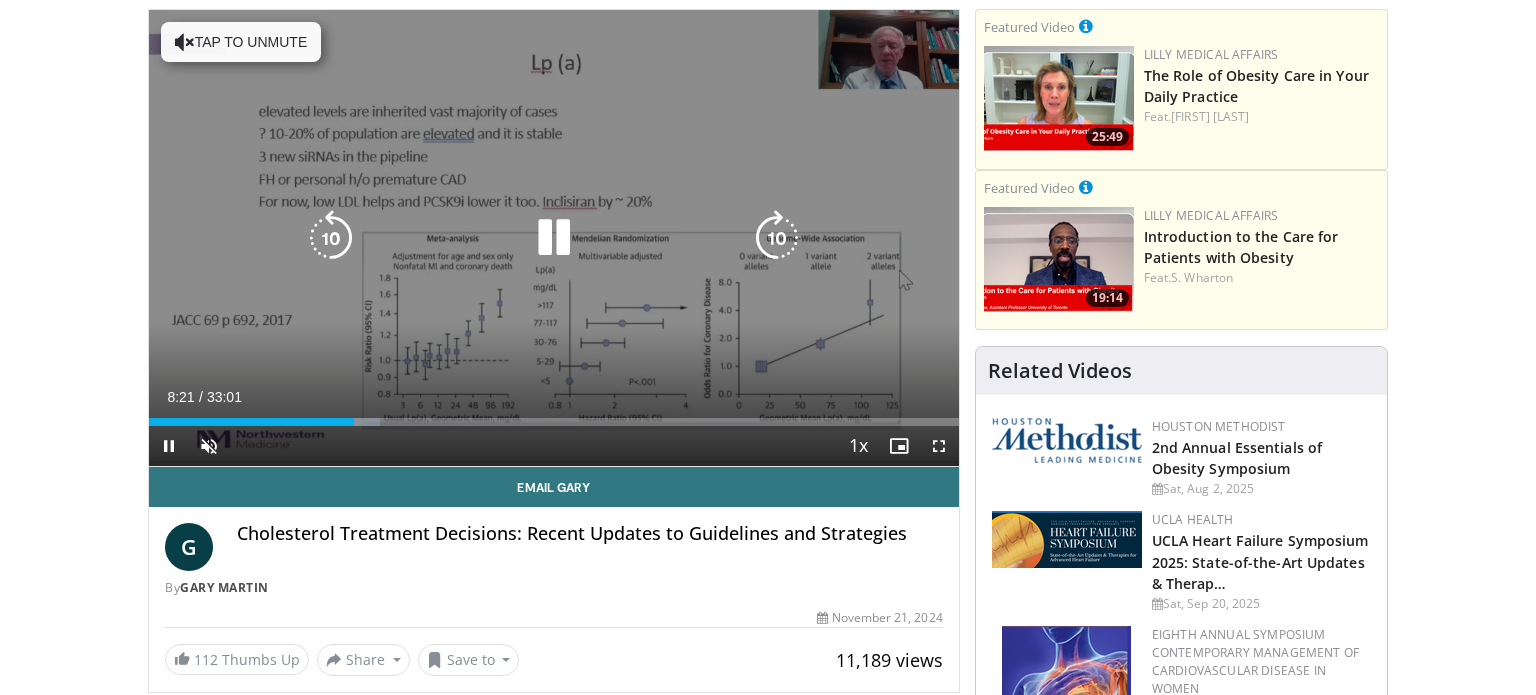 click at bounding box center (777, 238) 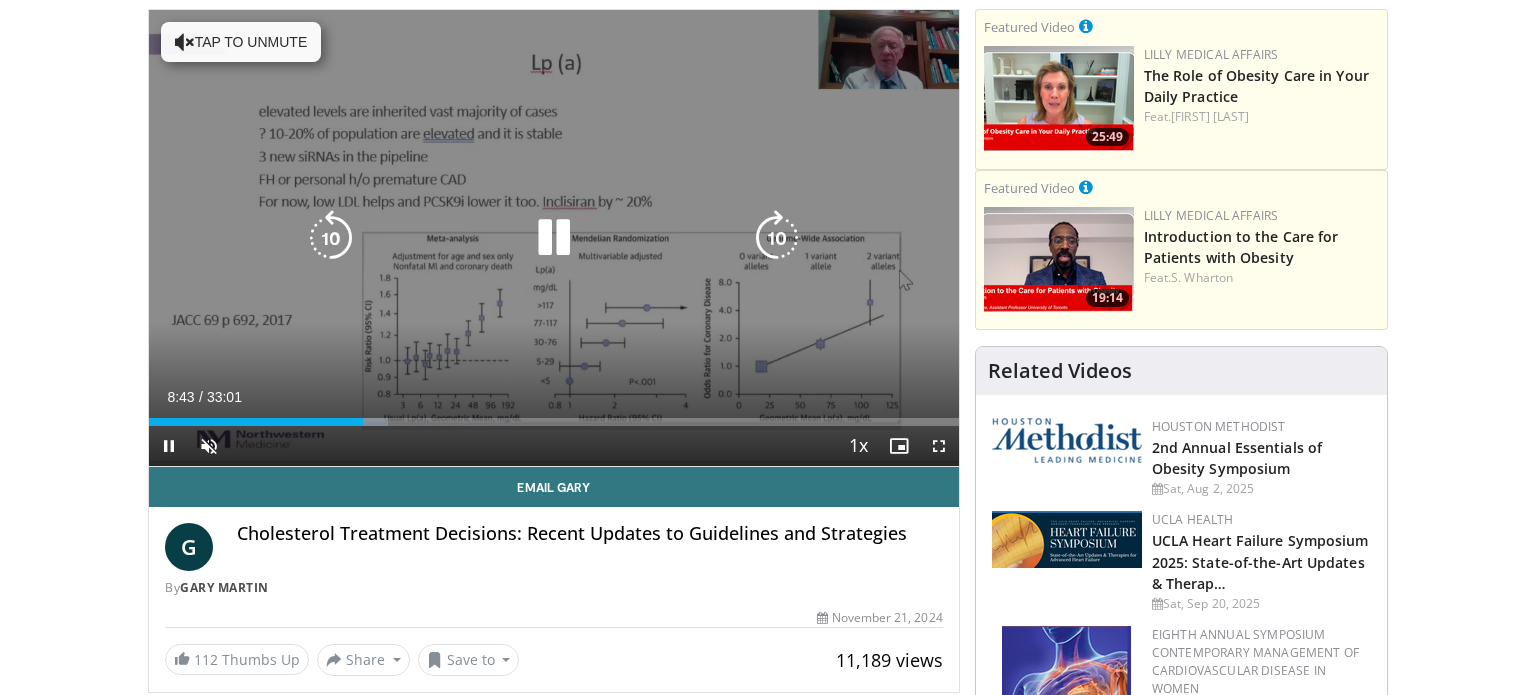 click at bounding box center (777, 238) 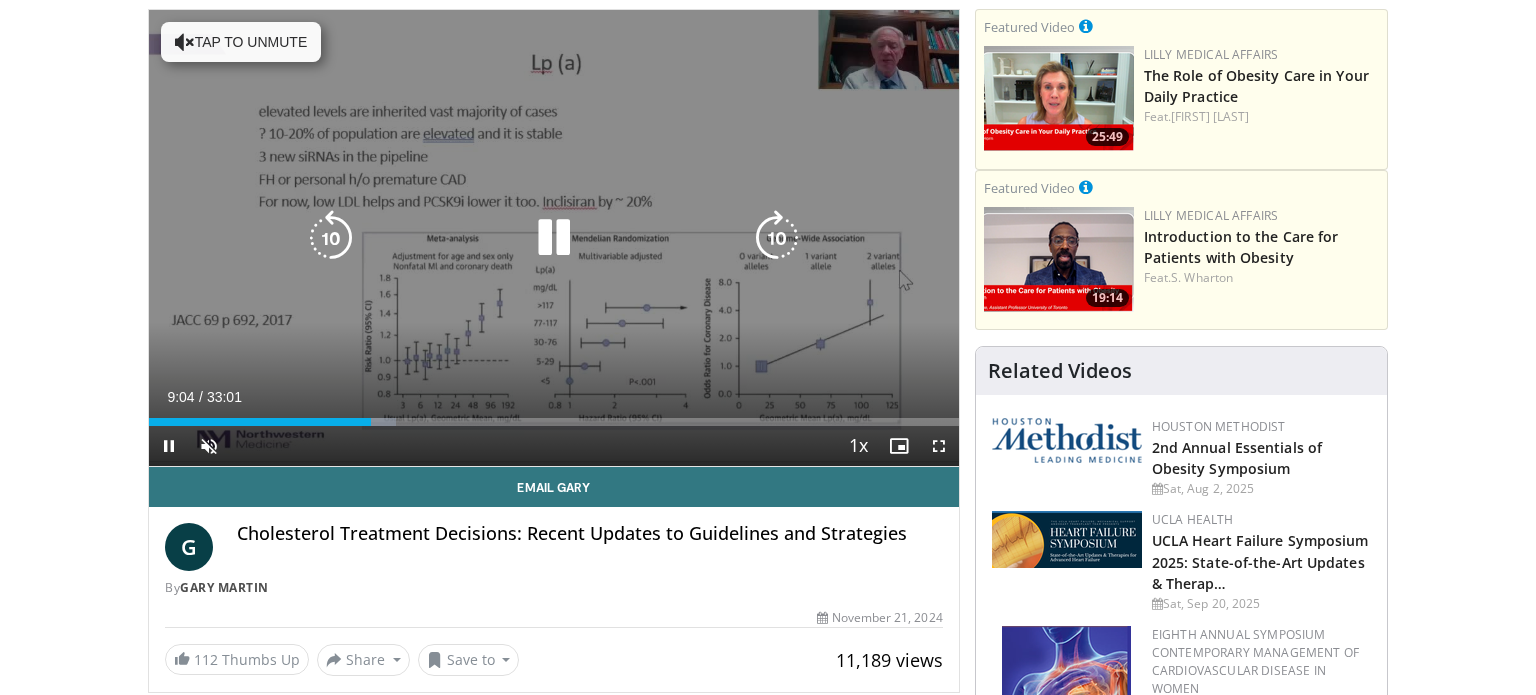 click at bounding box center [777, 238] 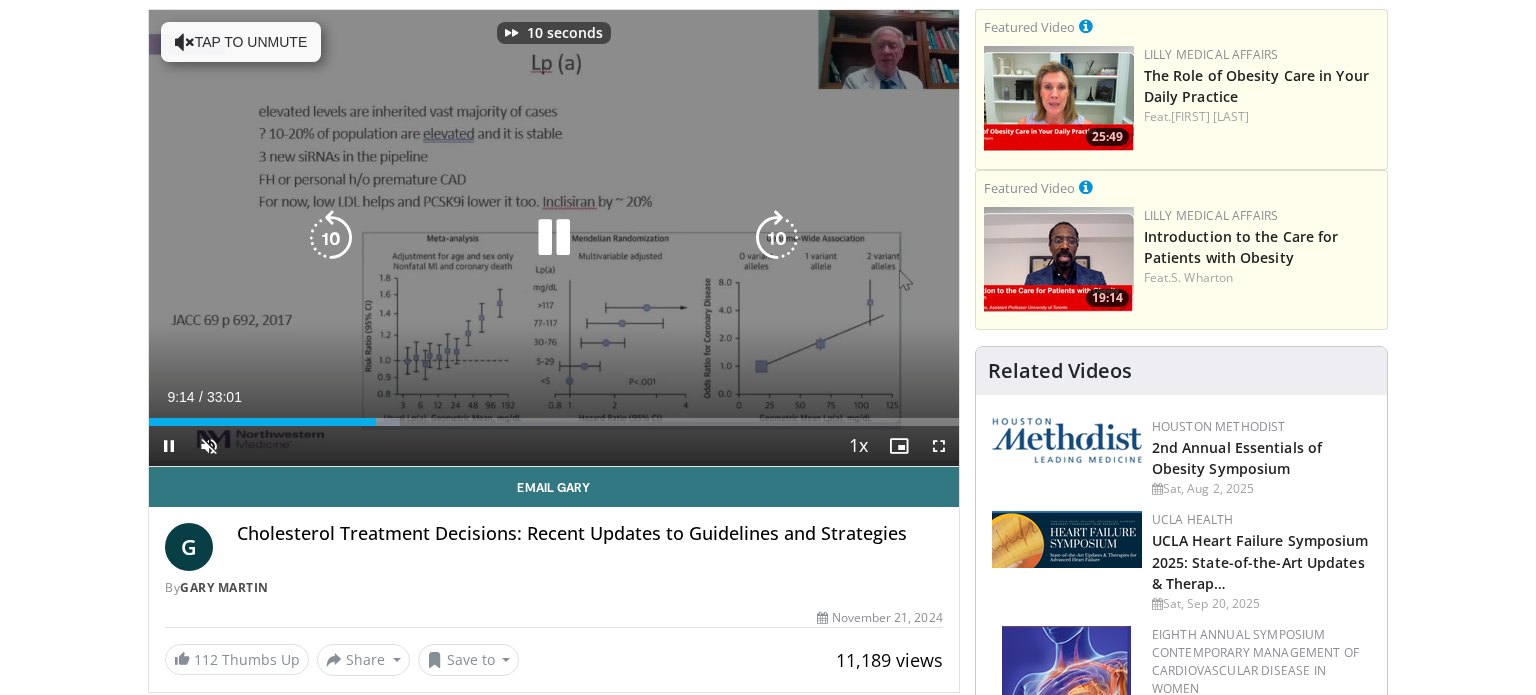 click at bounding box center [777, 238] 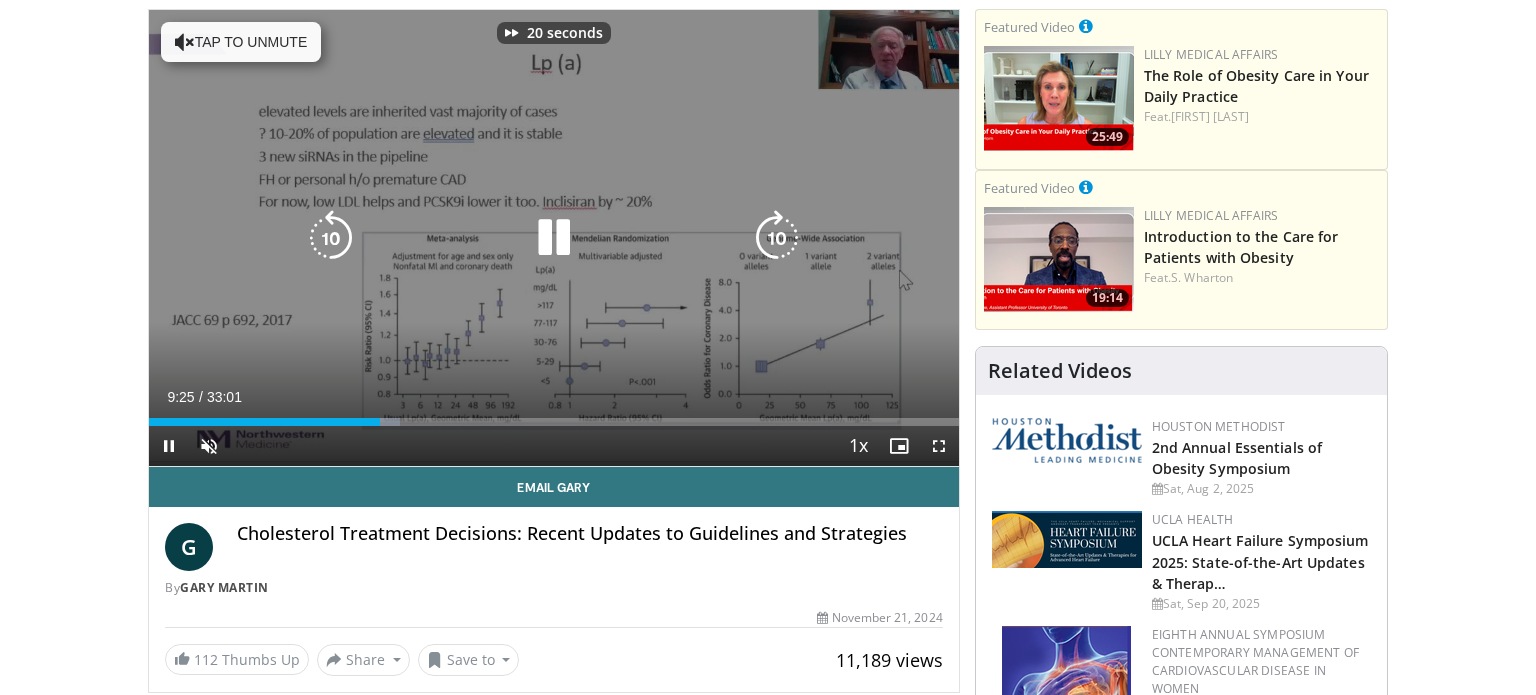 click at bounding box center (777, 238) 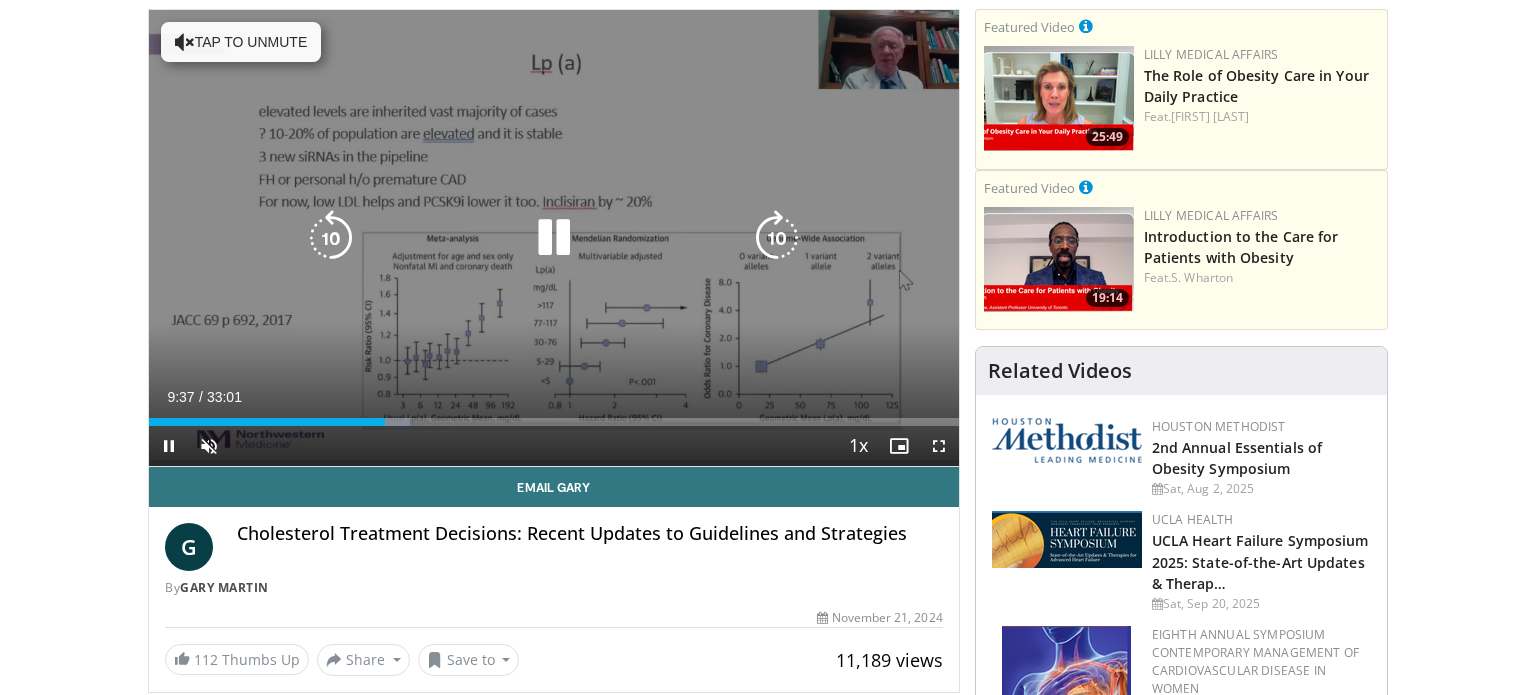 click at bounding box center (777, 238) 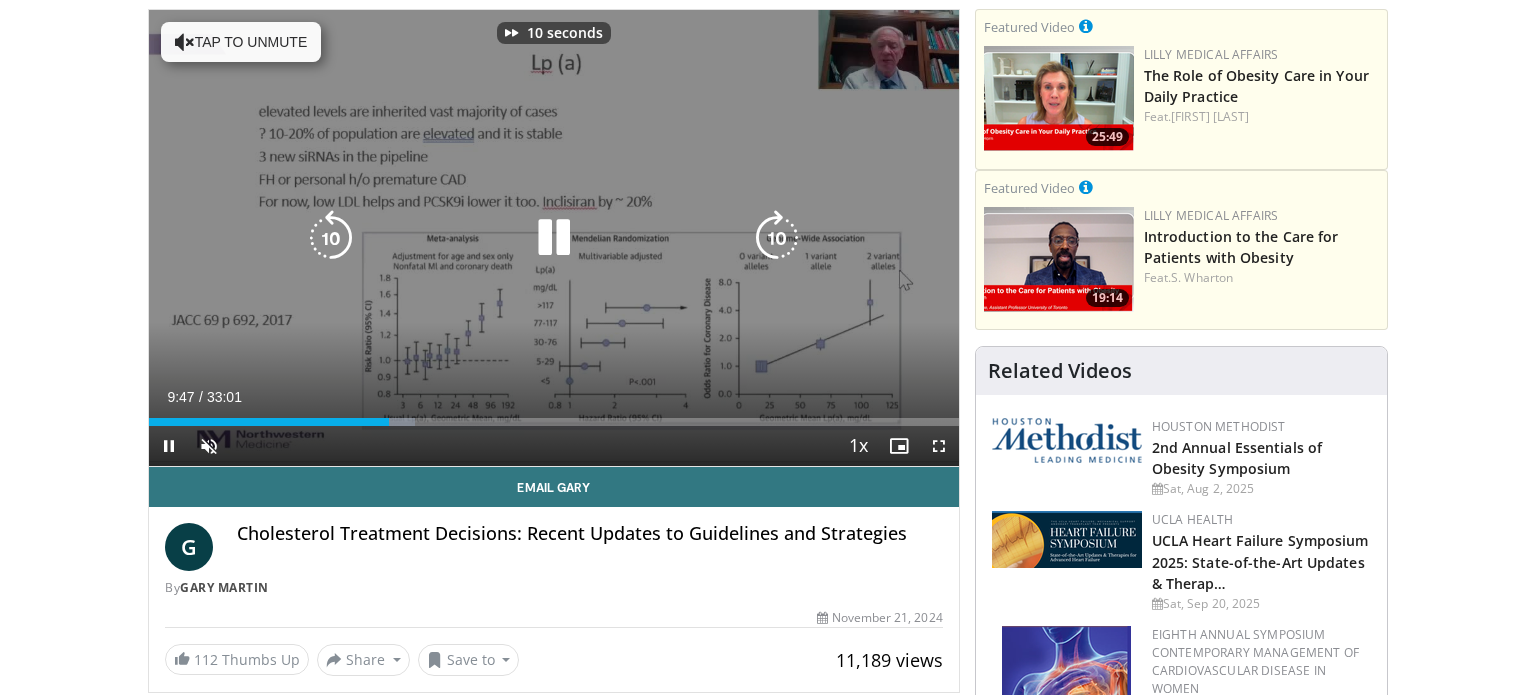 click at bounding box center [777, 238] 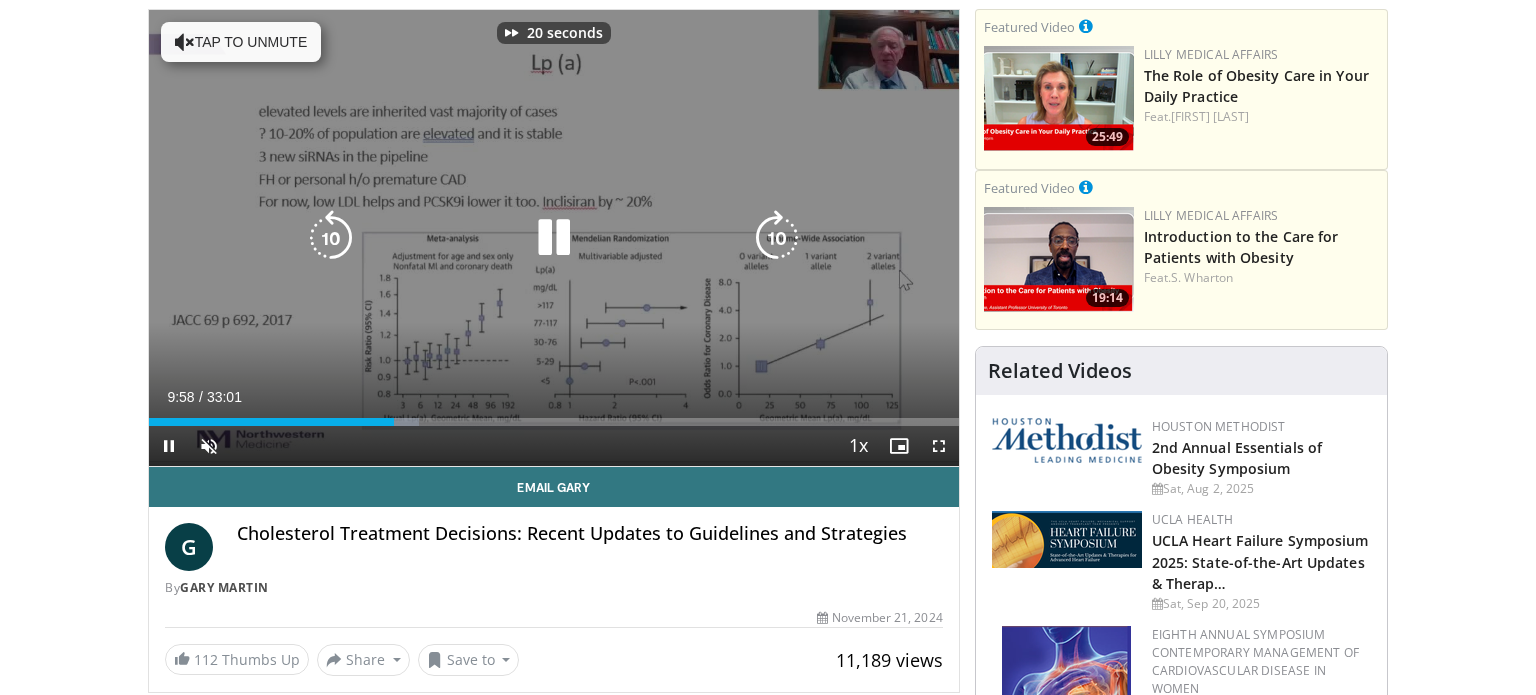 click at bounding box center [777, 238] 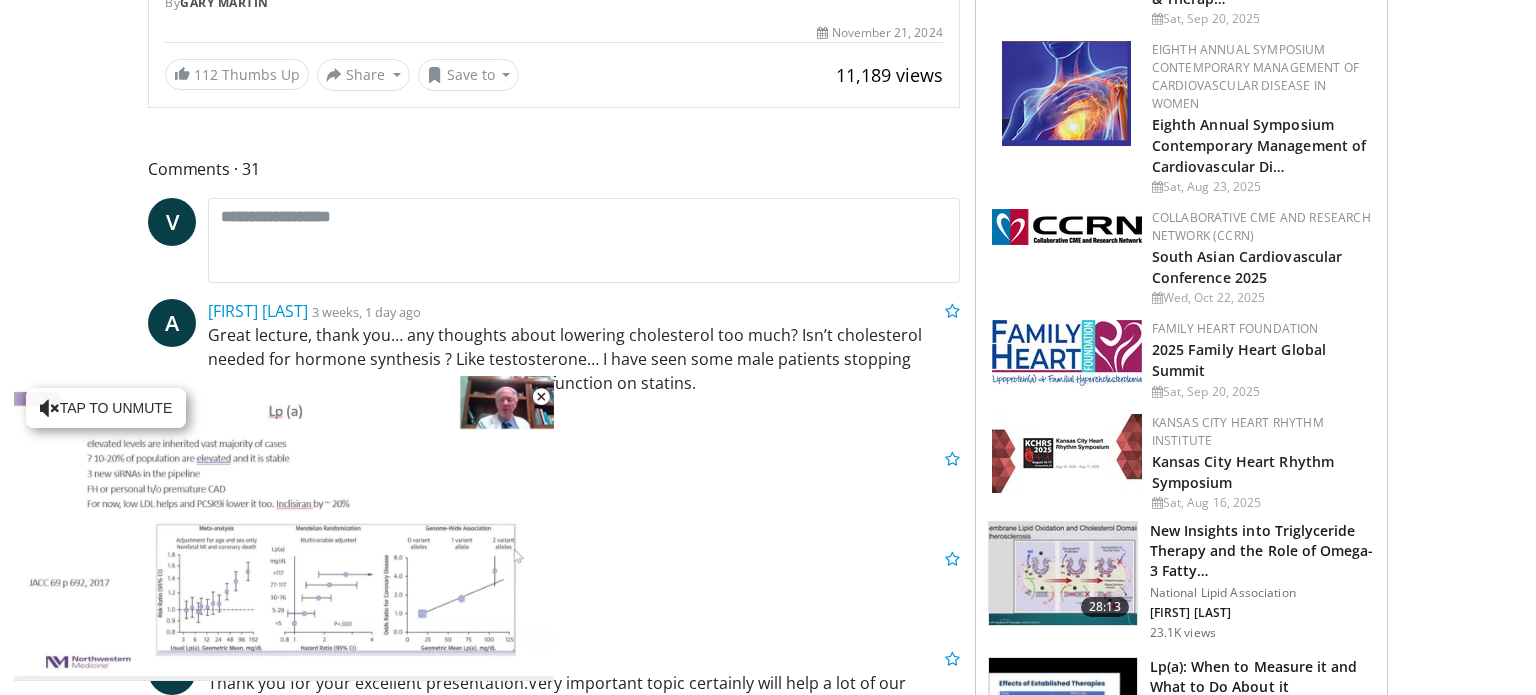 scroll, scrollTop: 802, scrollLeft: 0, axis: vertical 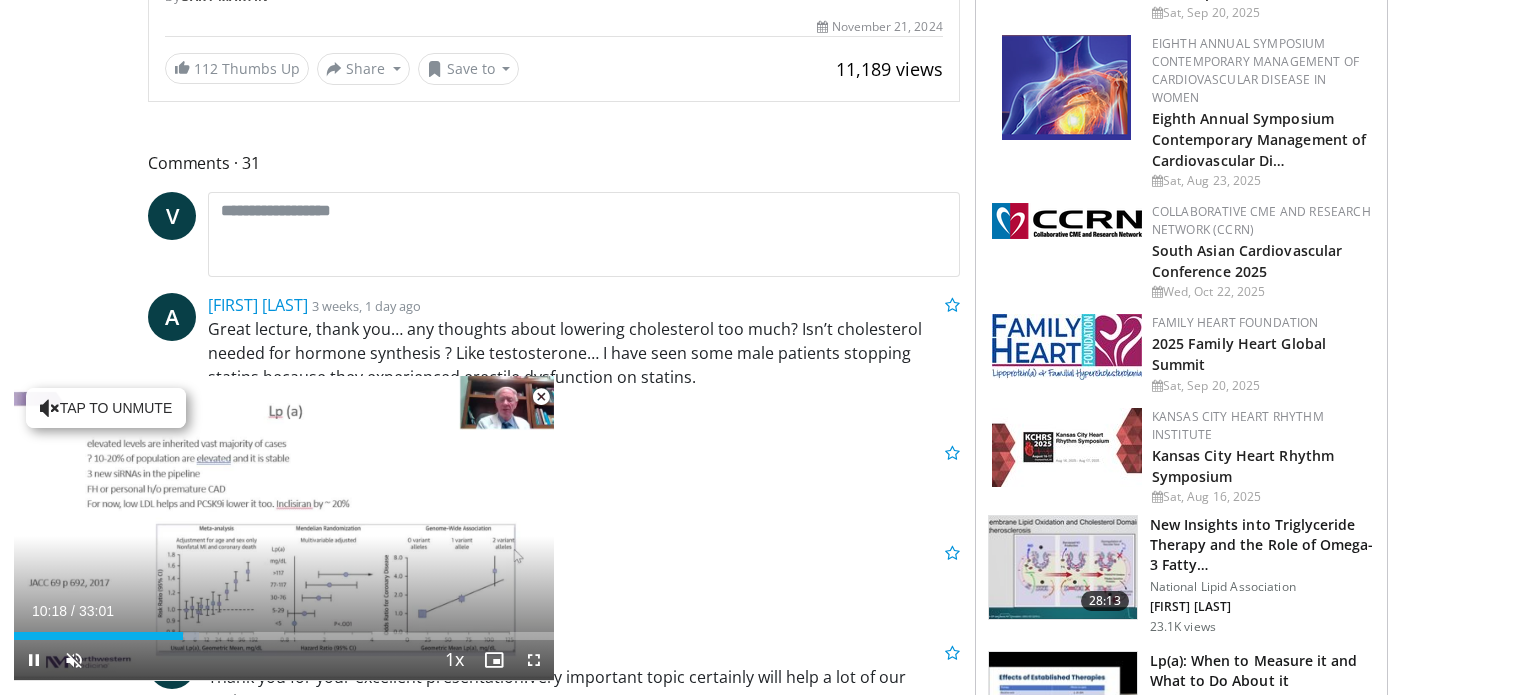 click at bounding box center (541, 397) 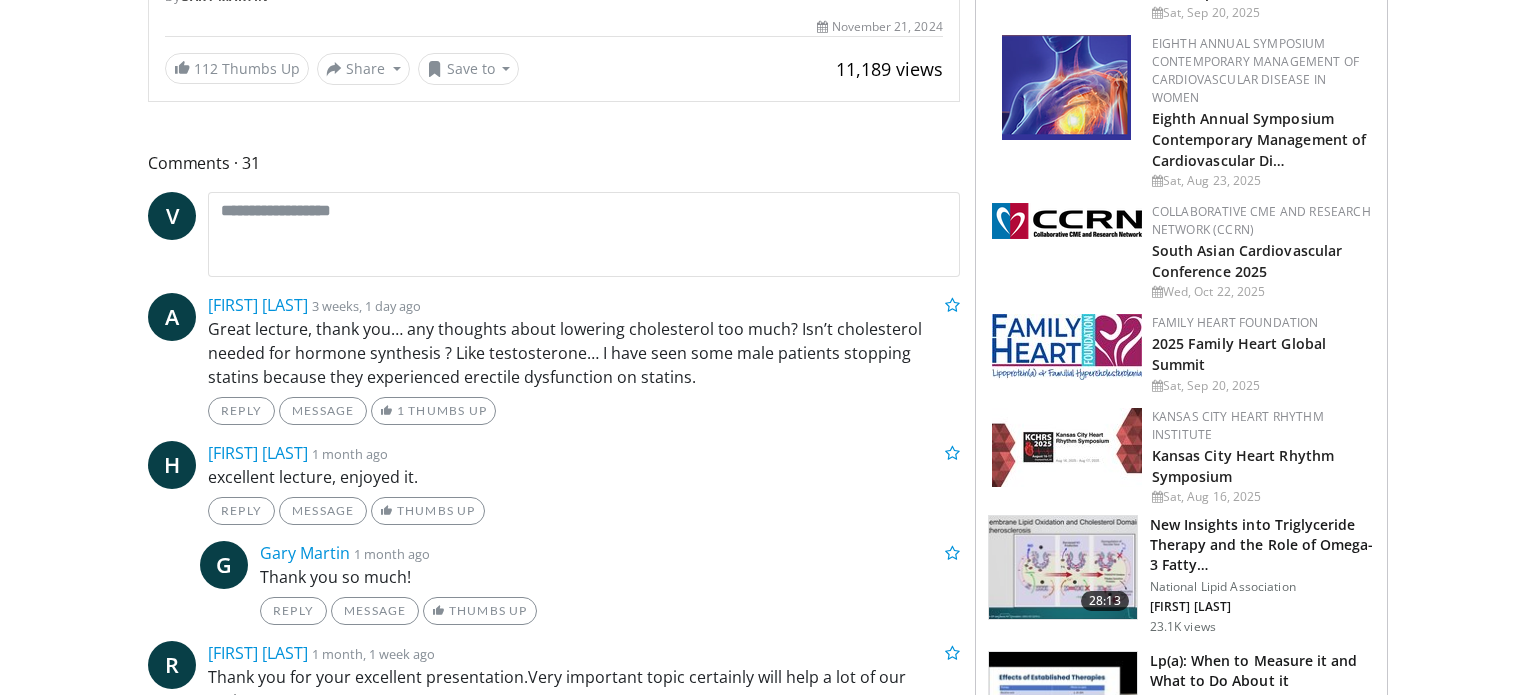 scroll, scrollTop: 345, scrollLeft: 0, axis: vertical 